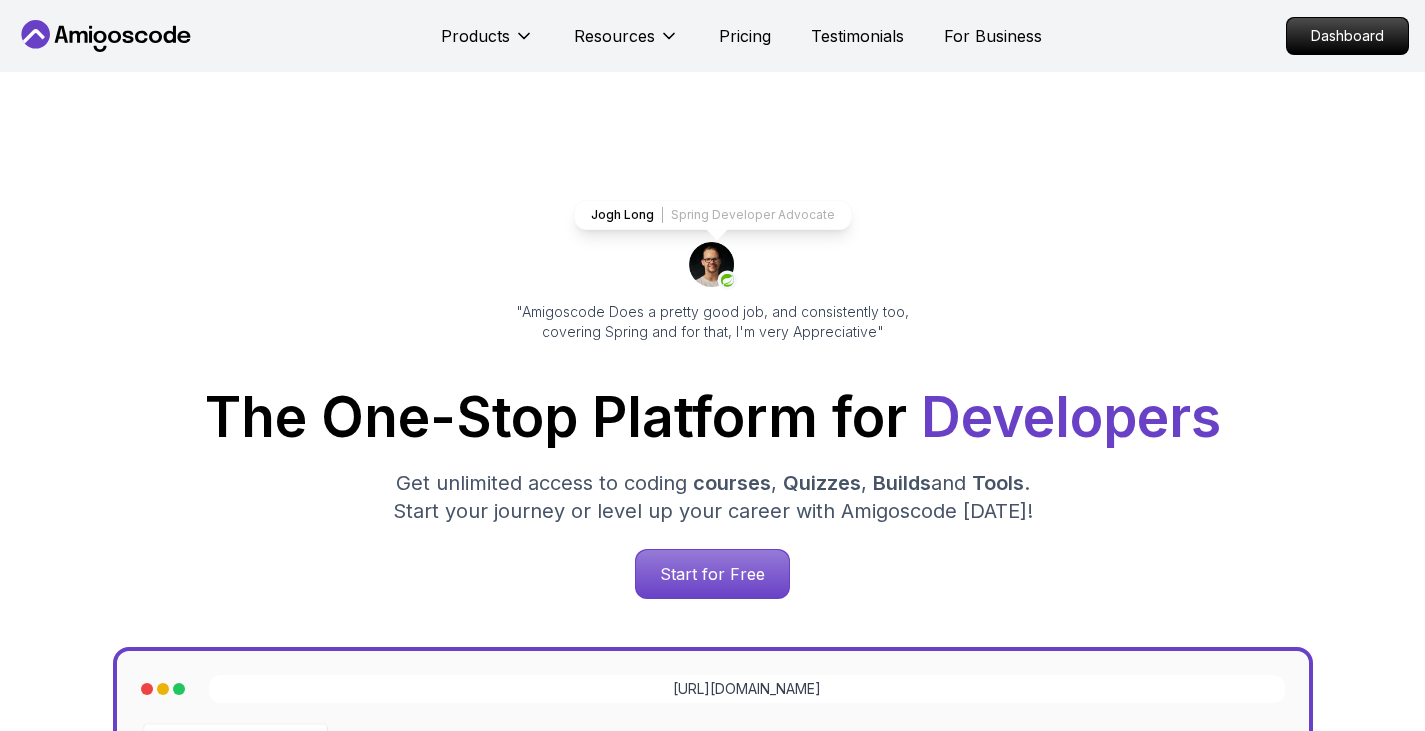 scroll, scrollTop: 0, scrollLeft: 0, axis: both 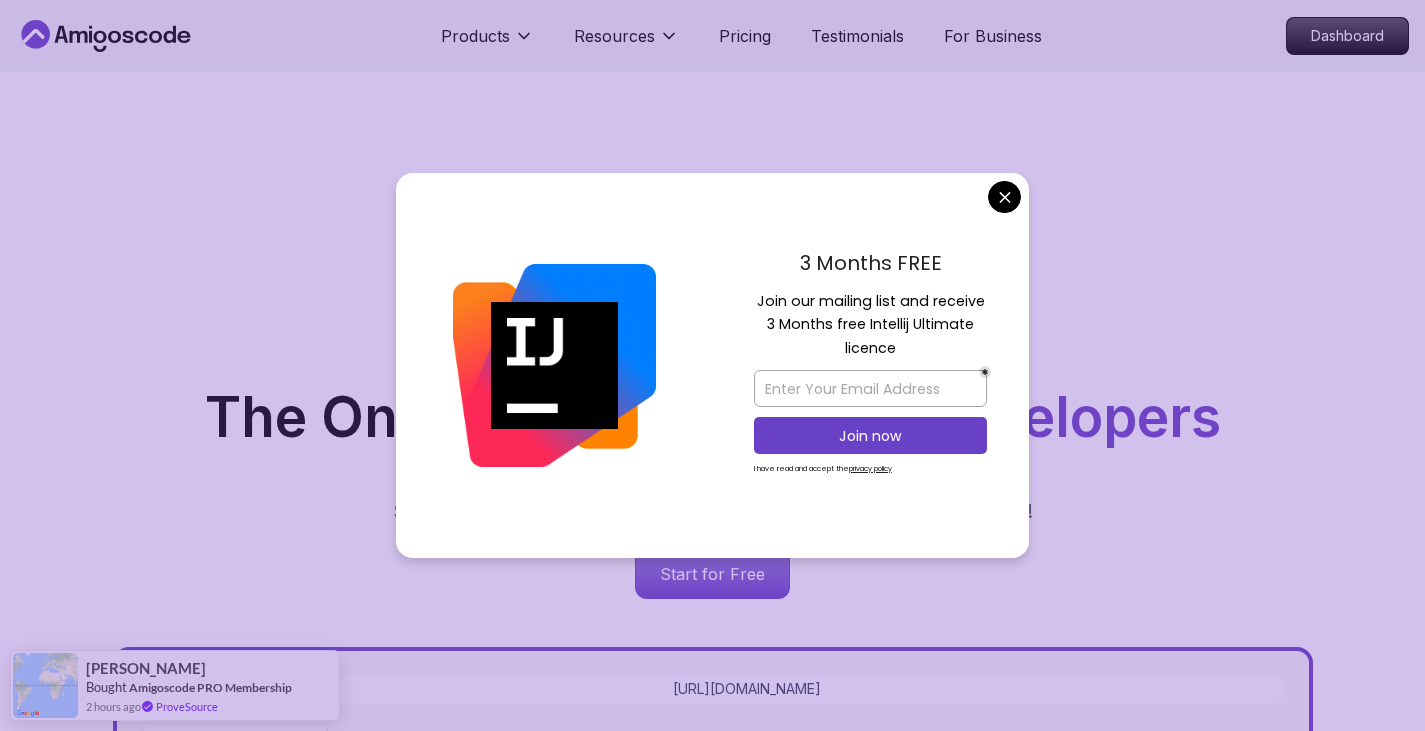 click on "Jogh Long Spring Developer Advocate "Amigoscode Does a pretty good job, and consistently too, covering Spring and for that, I'm very Appreciative" The One-Stop Platform for   Developers Get unlimited access to coding   courses ,   Quizzes ,   Builds  and   Tools . Start your journey or level up your career with Amigoscode [DATE]! Start for Free [URL][DOMAIN_NAME]" at bounding box center (713, 817) 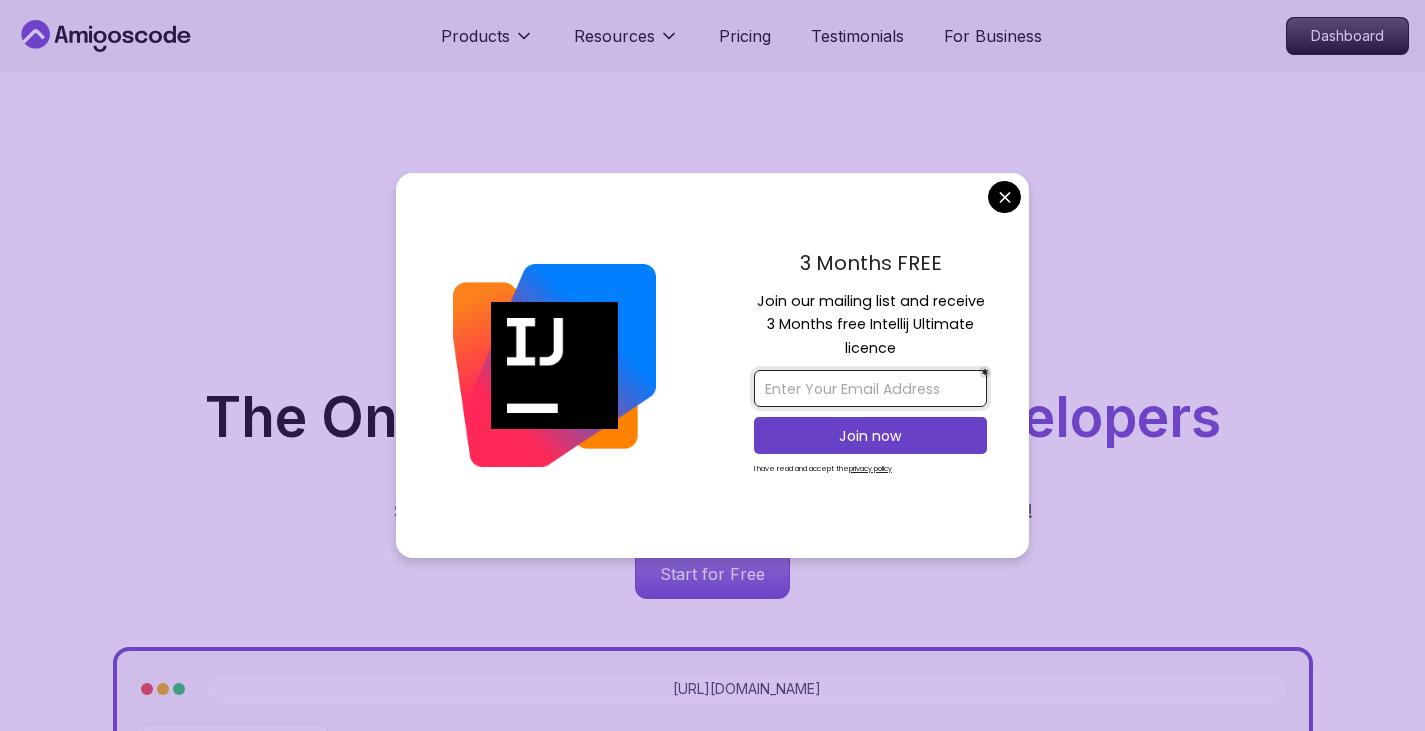 click at bounding box center (870, 388) 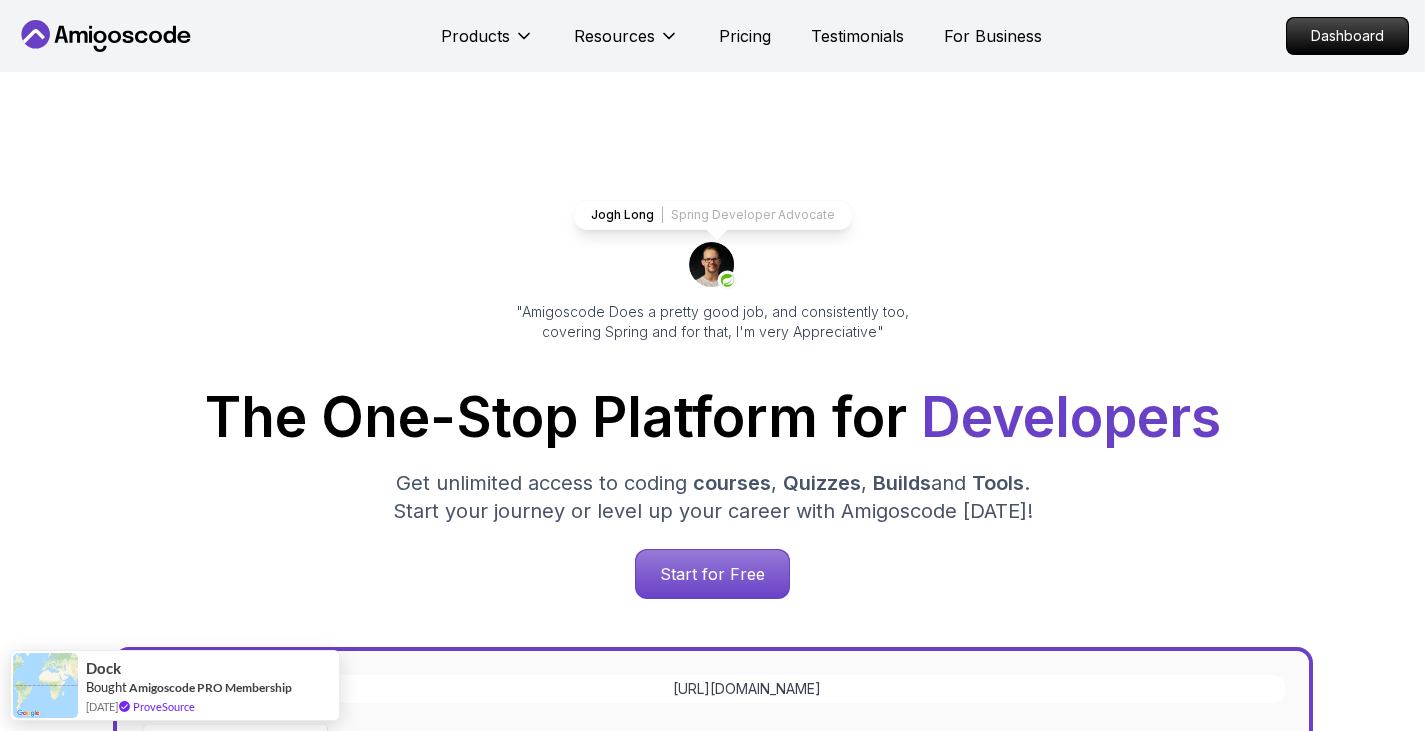 click on "Products Resources Pricing Testimonials For Business Dashboard Products Resources Pricing Testimonials For Business Dashboard Jogh Long Spring Developer Advocate "Amigoscode Does a pretty good job, and consistently too, covering Spring and for that, I'm very Appreciative" The One-Stop Platform for   Developers Get unlimited access to coding   courses ,   Quizzes ,   Builds  and   Tools . Start your journey or level up your career with Amigoscode [DATE]! Start for Free [URL][DOMAIN_NAME] OUR AMIGO STUDENTS WORK IN TOP COMPANIES Courses Builds Discover Amigoscode's Latest   Premium Courses! Get unlimited access to coding   courses ,   Quizzes ,   Builds  and   Tools . Start your journey or level up your career with Amigoscode [DATE]! Browse all  courses Advanced Spring Boot Pro Dive deep into Spring Boot with our advanced course, designed to take your skills from intermediate to expert level. NEW Spring Boot for Beginners Java for Developers Pro React JS Developer Guide Pro Spring AI Pro Pro     ," at bounding box center [712, 5861] 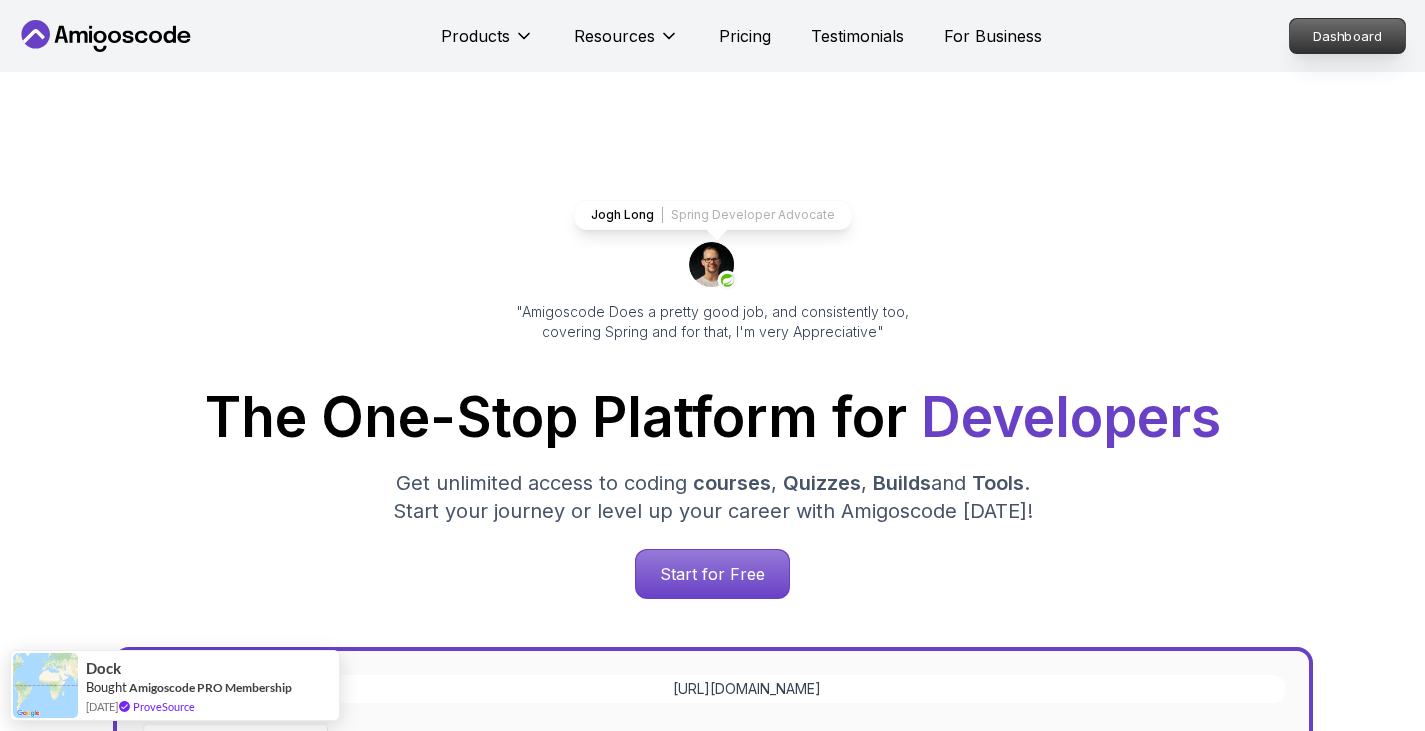 click on "Dashboard" at bounding box center [1347, 36] 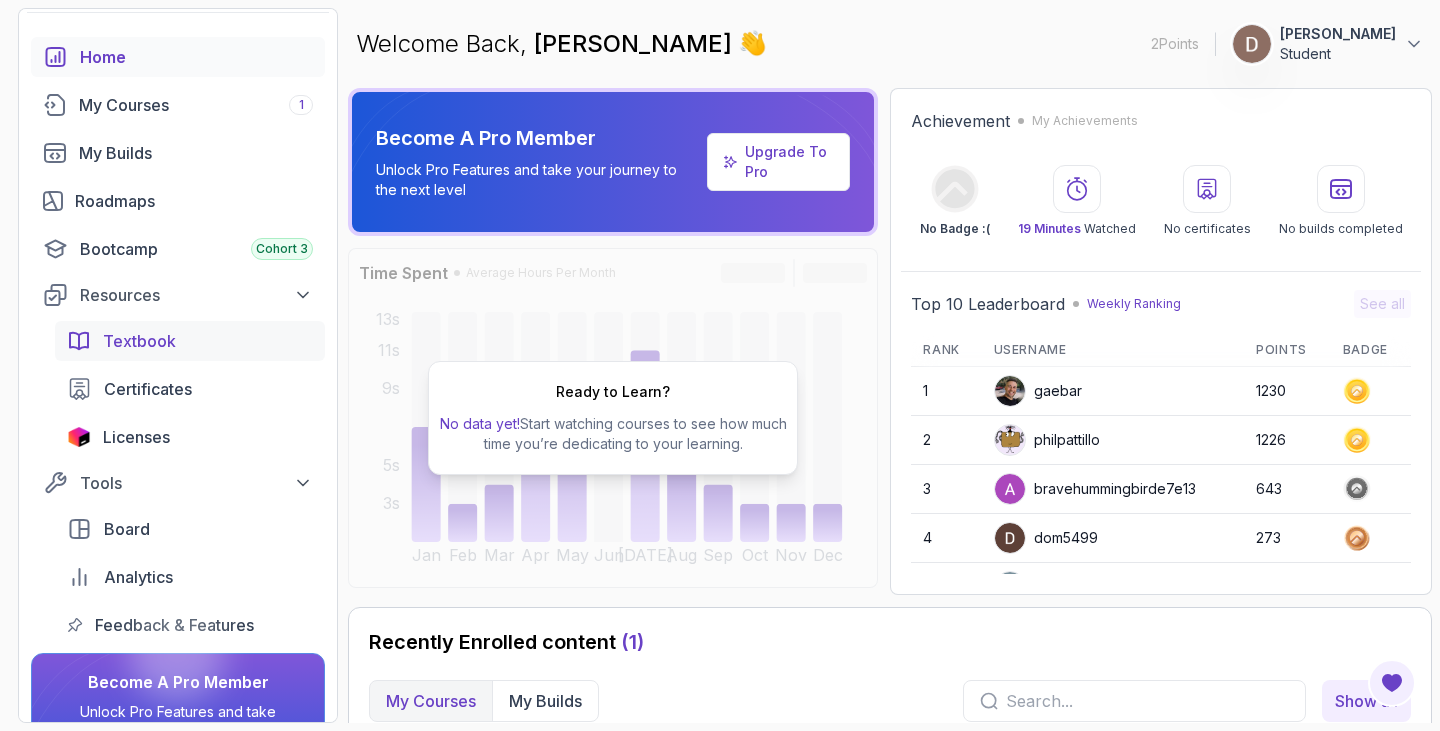 scroll, scrollTop: 0, scrollLeft: 0, axis: both 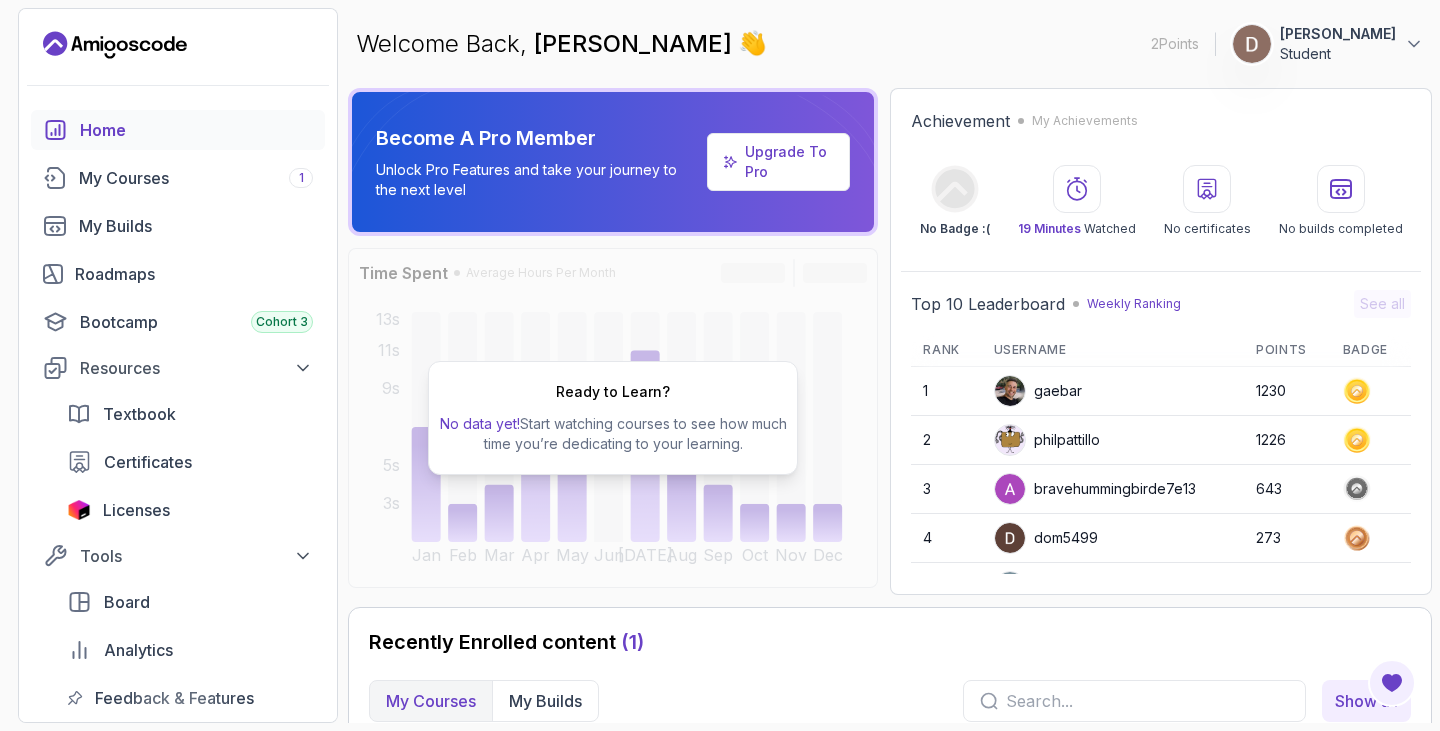 click on "Student" at bounding box center (1338, 54) 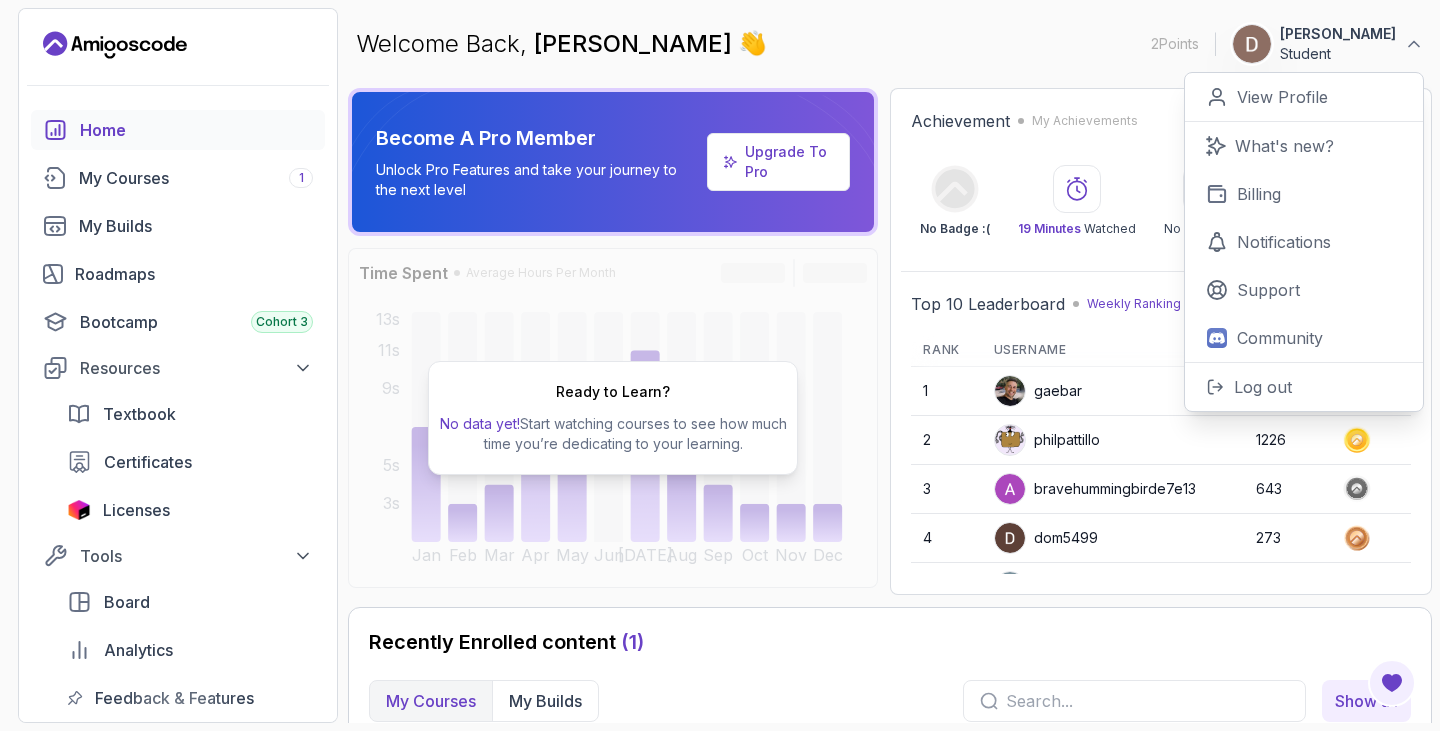 click on "Welcome Back,   [PERSON_NAME]   👋 2  Points [PERSON_NAME] Student 0  Points View Profile What's new? Billing Notifications Support Community Log out Become A Pro Member Unlock Pro Features and take your journey to the next level Upgrade To Pro Time Spent Average Hours Per Month   Jan Feb Mar Apr May Jun [DATE] Aug Sep Oct Nov Dec 3s 5s 9s 11s 13s Ready to Learn? No data yet!   Start watching courses to see how much time you’re dedicating to your learning. Achievement My Achievements No Badge :( 19 Minutes   Watched   No certificates No builds completed Top 10 Leaderboard Weekly Ranking See all Rank Username Points Badge 1 gaebar 1230 2 philpattillo 1226 3 bravehummingbirde7e13 643 4 dom5499 273 5 charmingeagle3bd27 253 6 fierceorca3b84d 249 7 briskrabbit926fa 243 8 bshehadeh 223 9 wildrhino9a057 214 10 lucasmachado 205 Recently Enrolled content   ( 1 ) My Courses My Builds Show all 38m Java Unit Testing Essentials 24% completed" at bounding box center (890, 365) 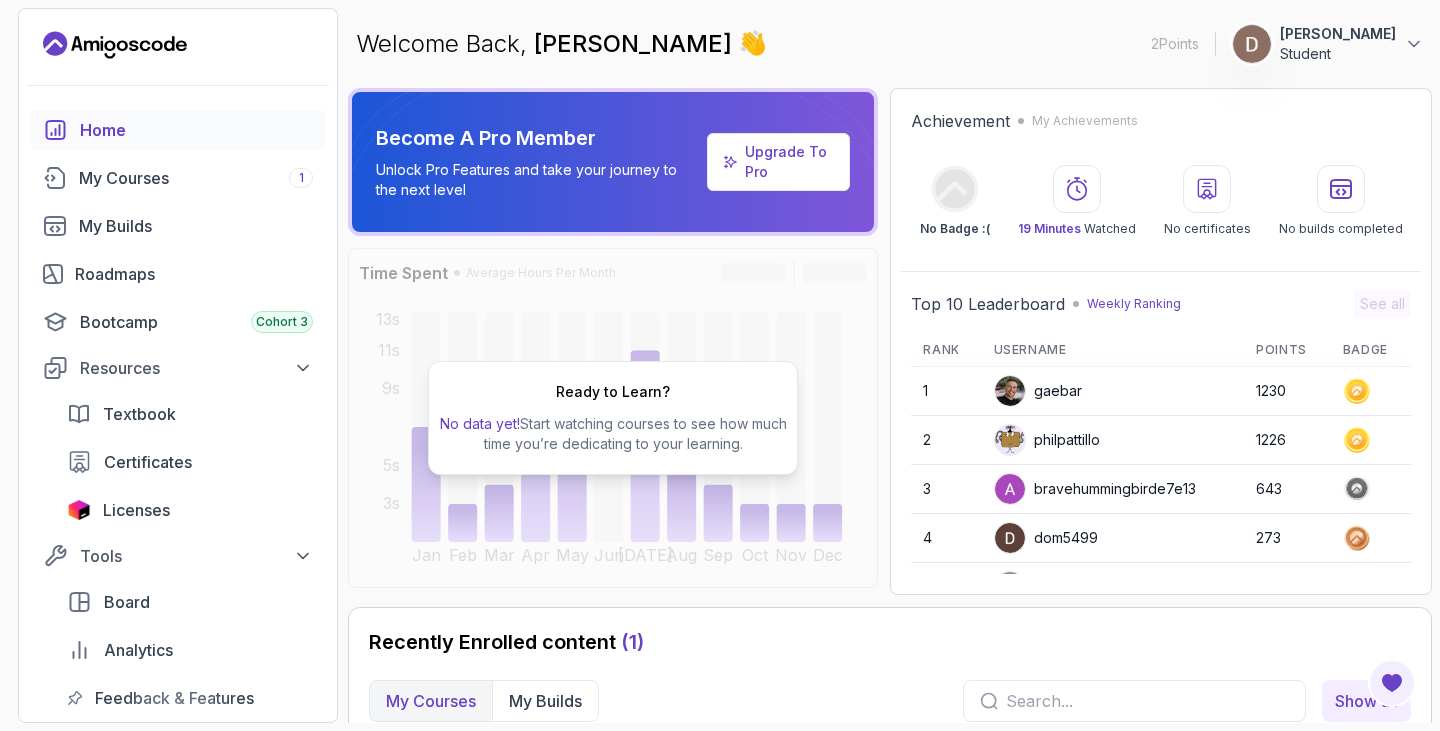 scroll, scrollTop: 292, scrollLeft: 0, axis: vertical 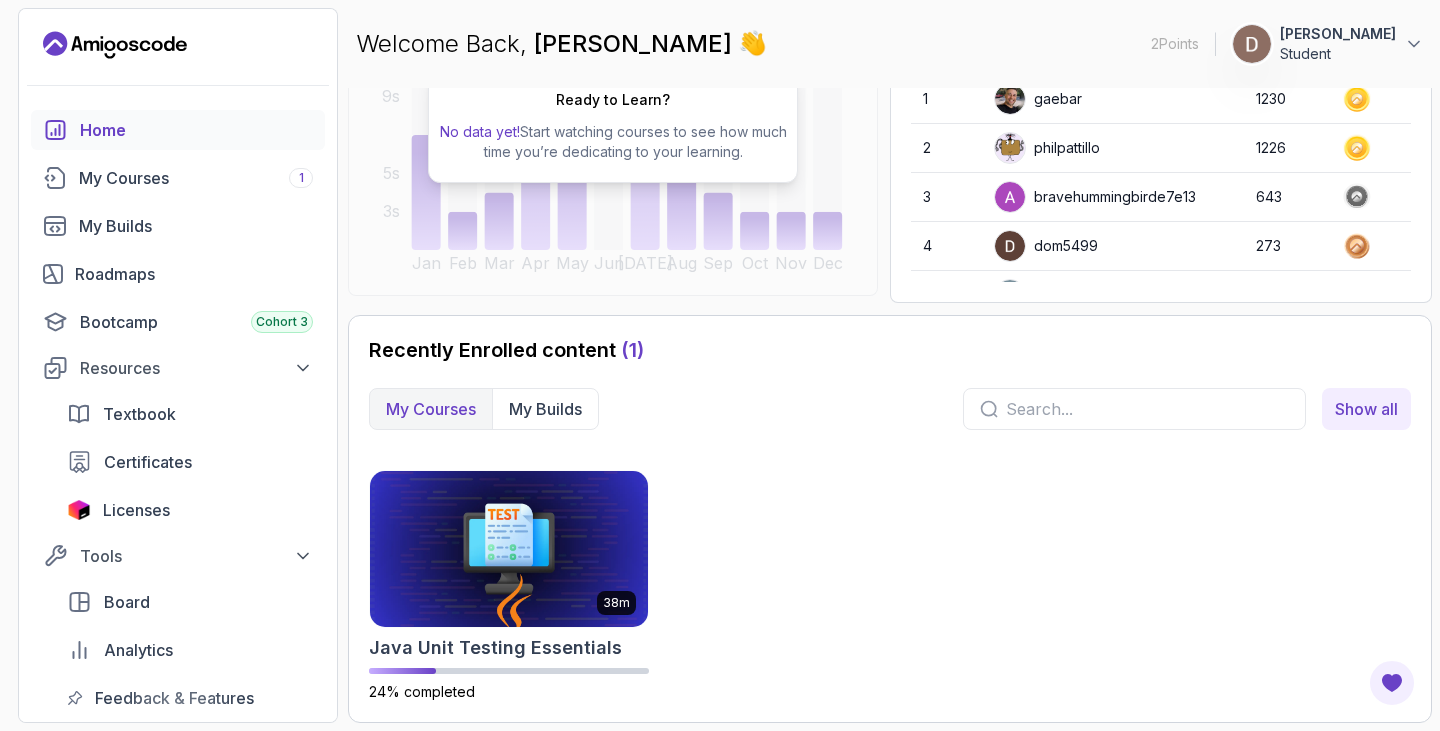click at bounding box center (1147, 409) 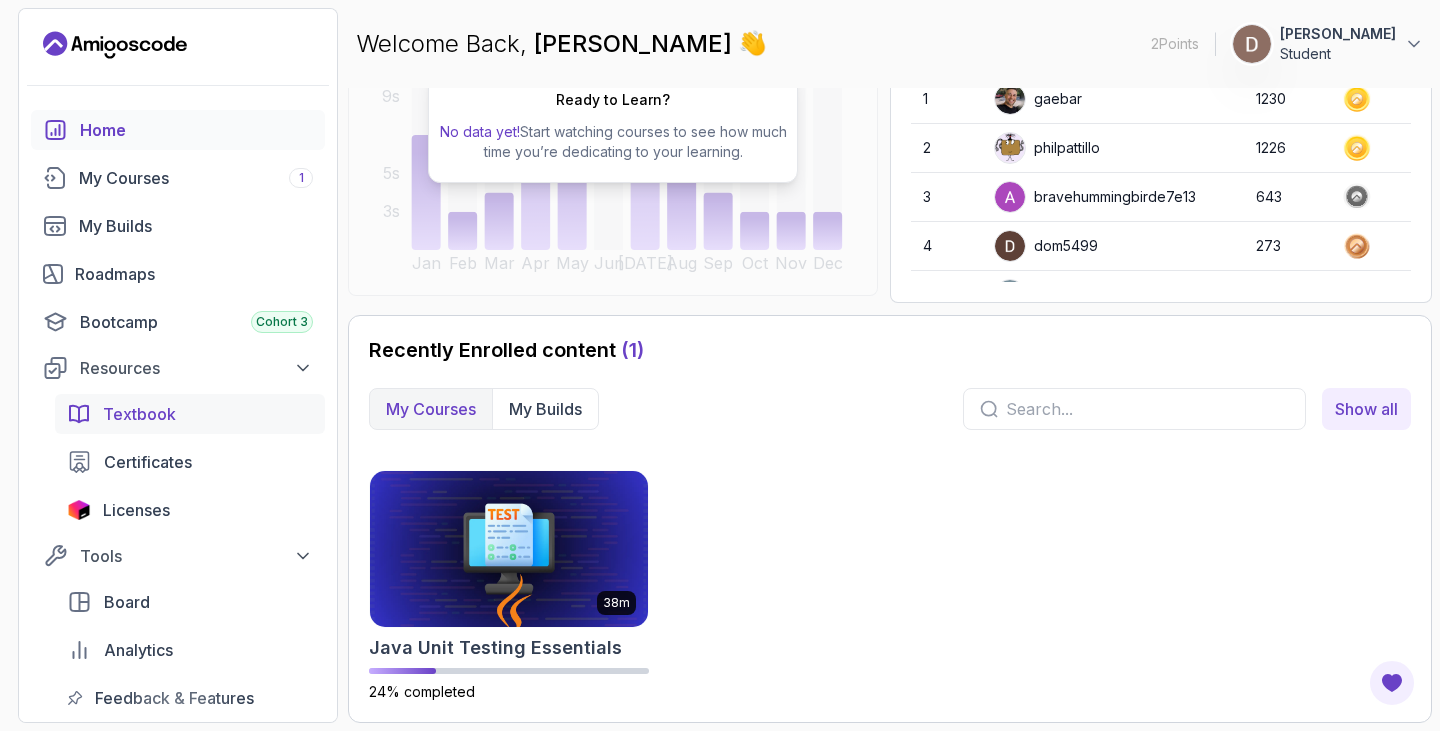 click on "Textbook" at bounding box center (208, 414) 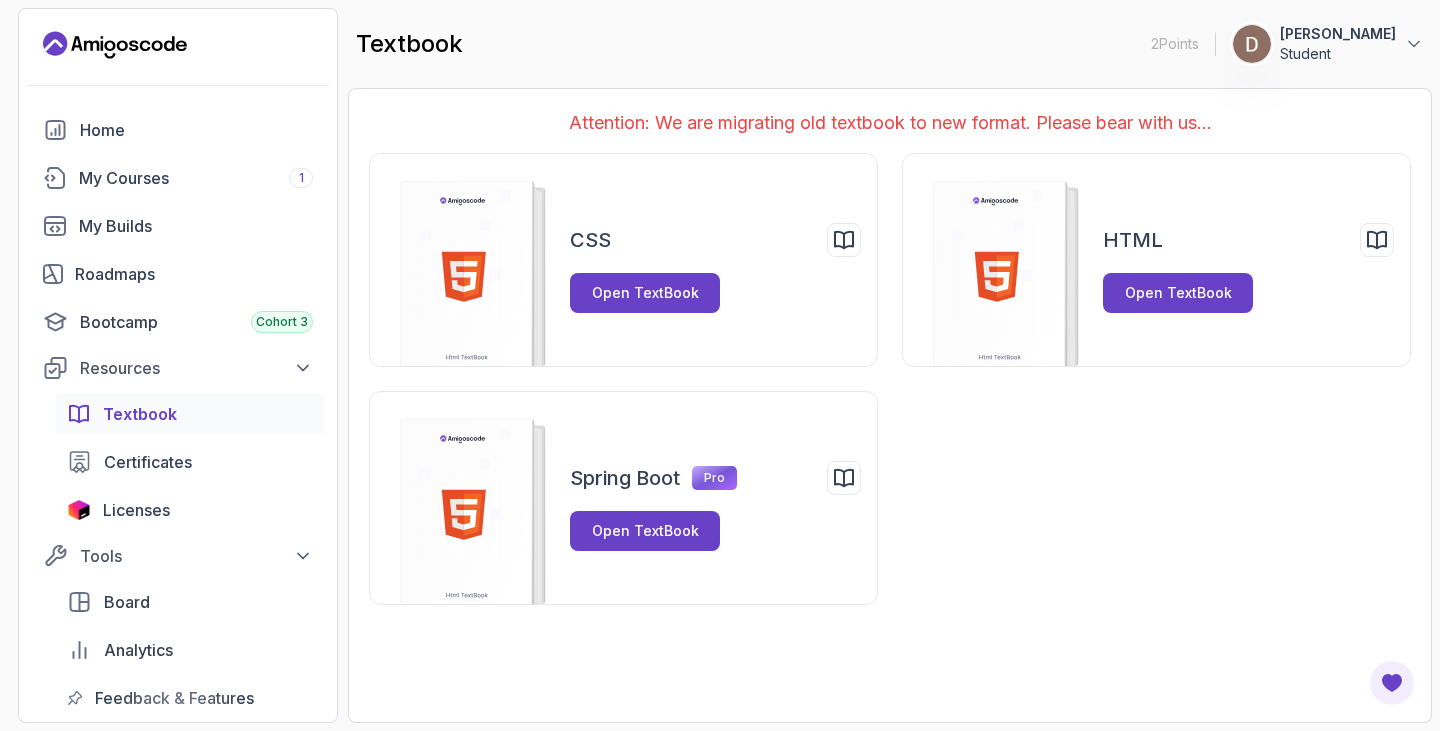 scroll, scrollTop: 0, scrollLeft: 0, axis: both 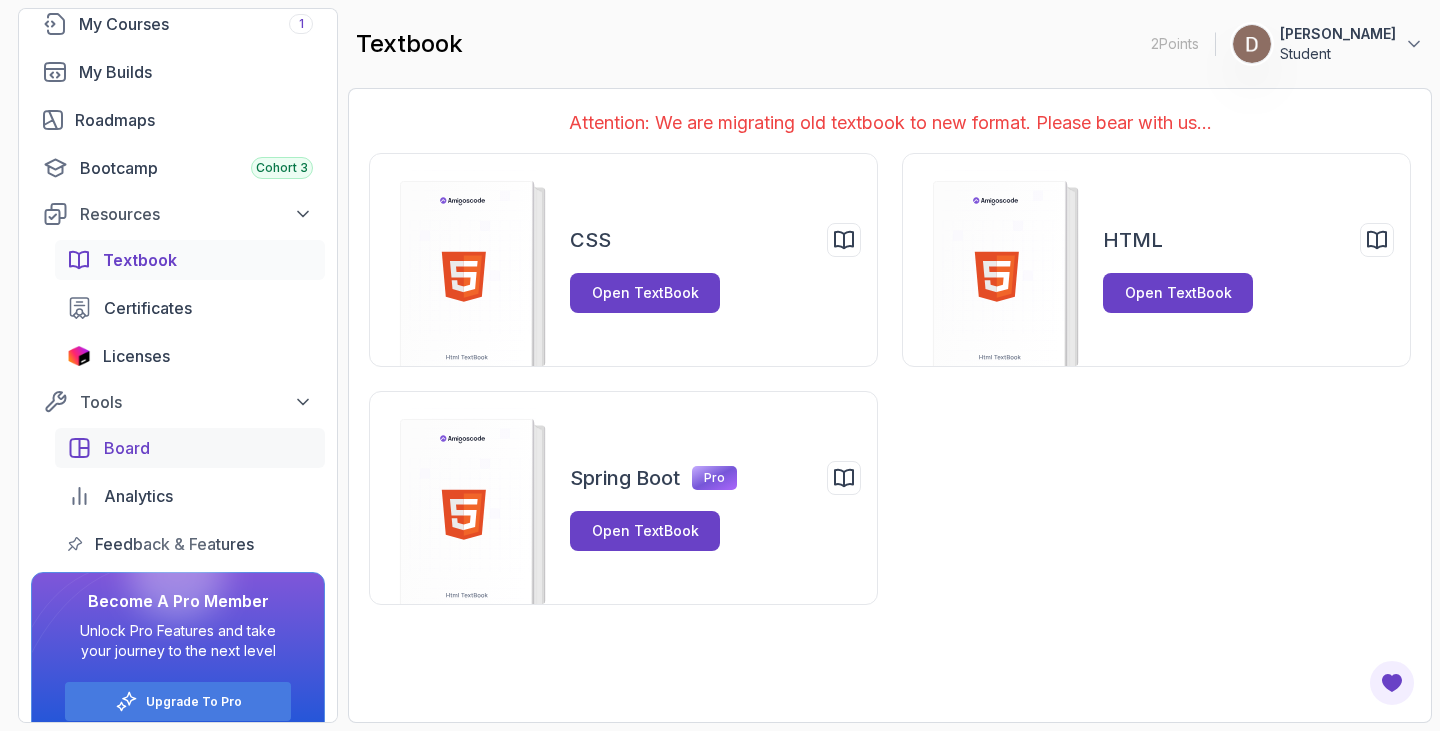 click on "Board" at bounding box center (208, 448) 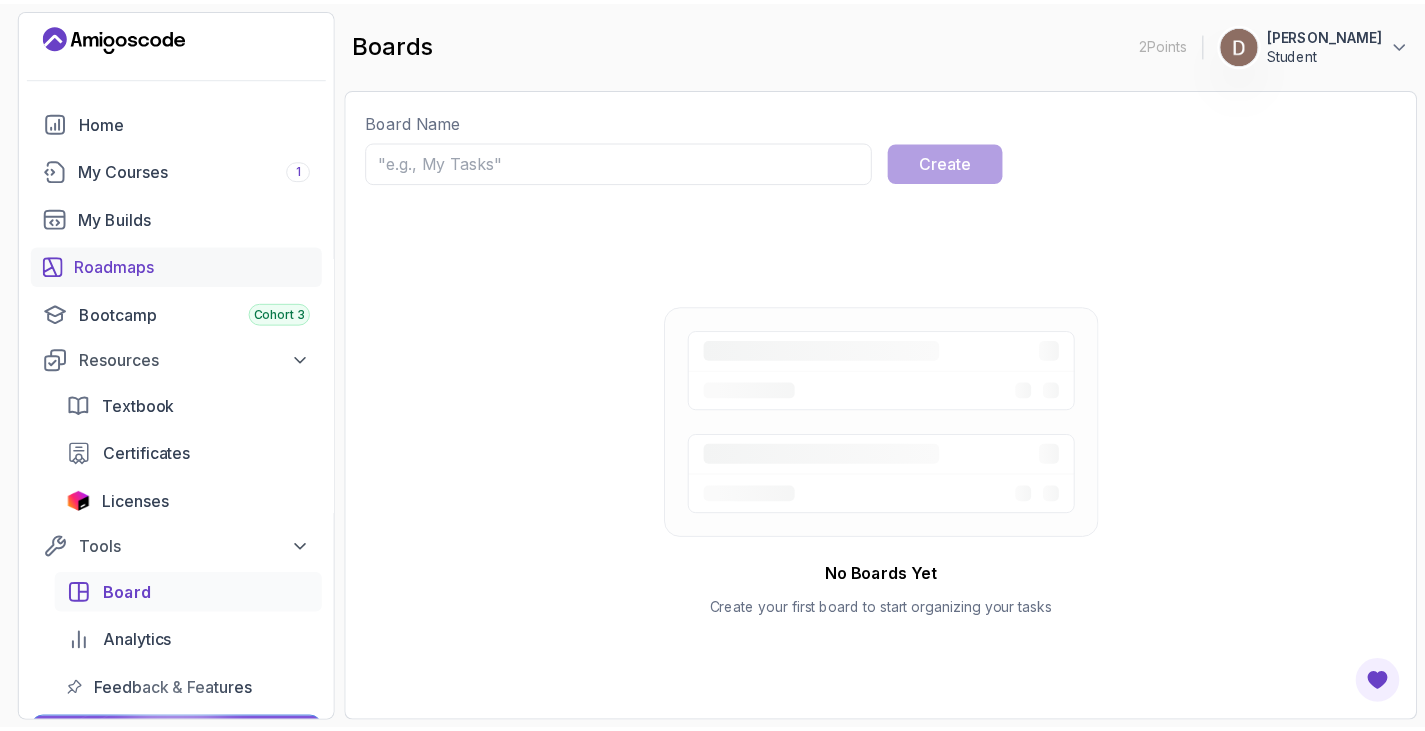 scroll, scrollTop: 0, scrollLeft: 0, axis: both 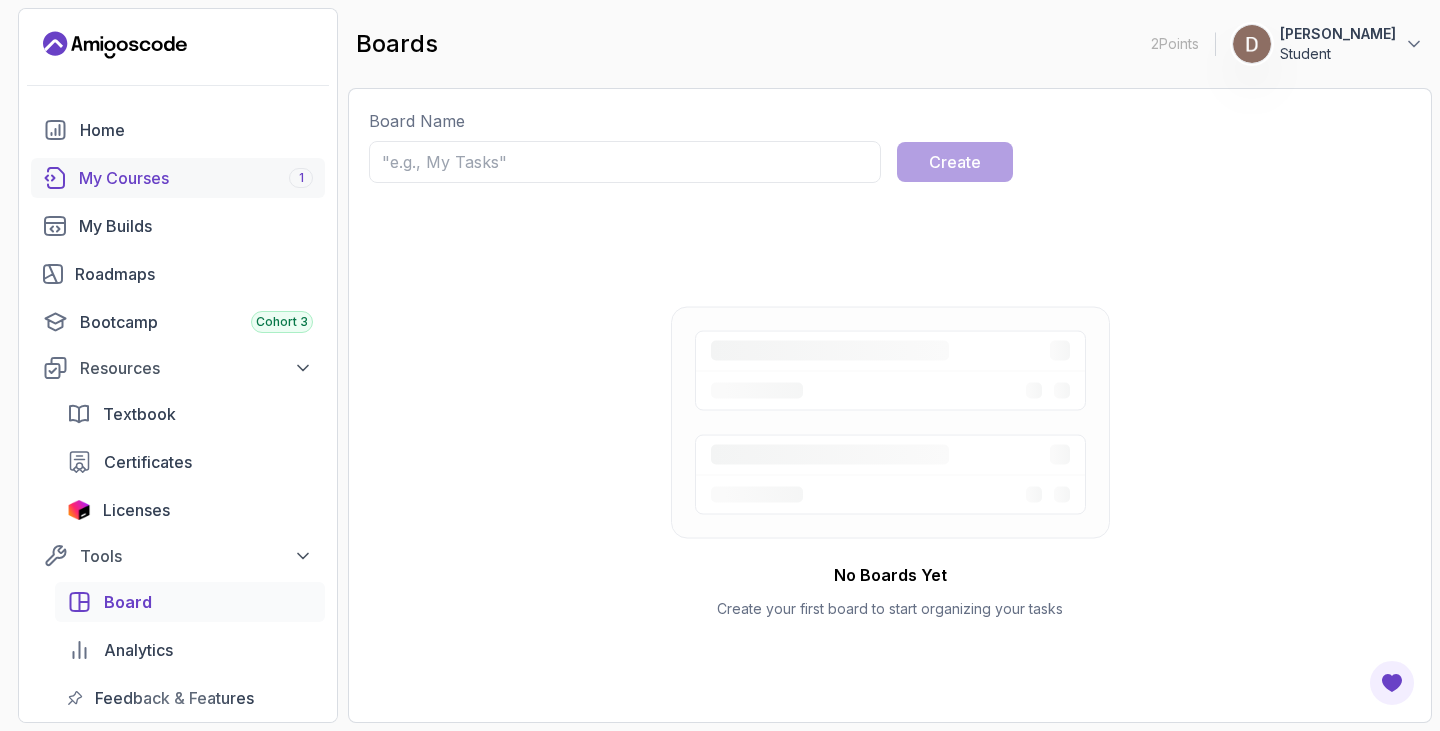 click on "My Courses 1" at bounding box center [196, 178] 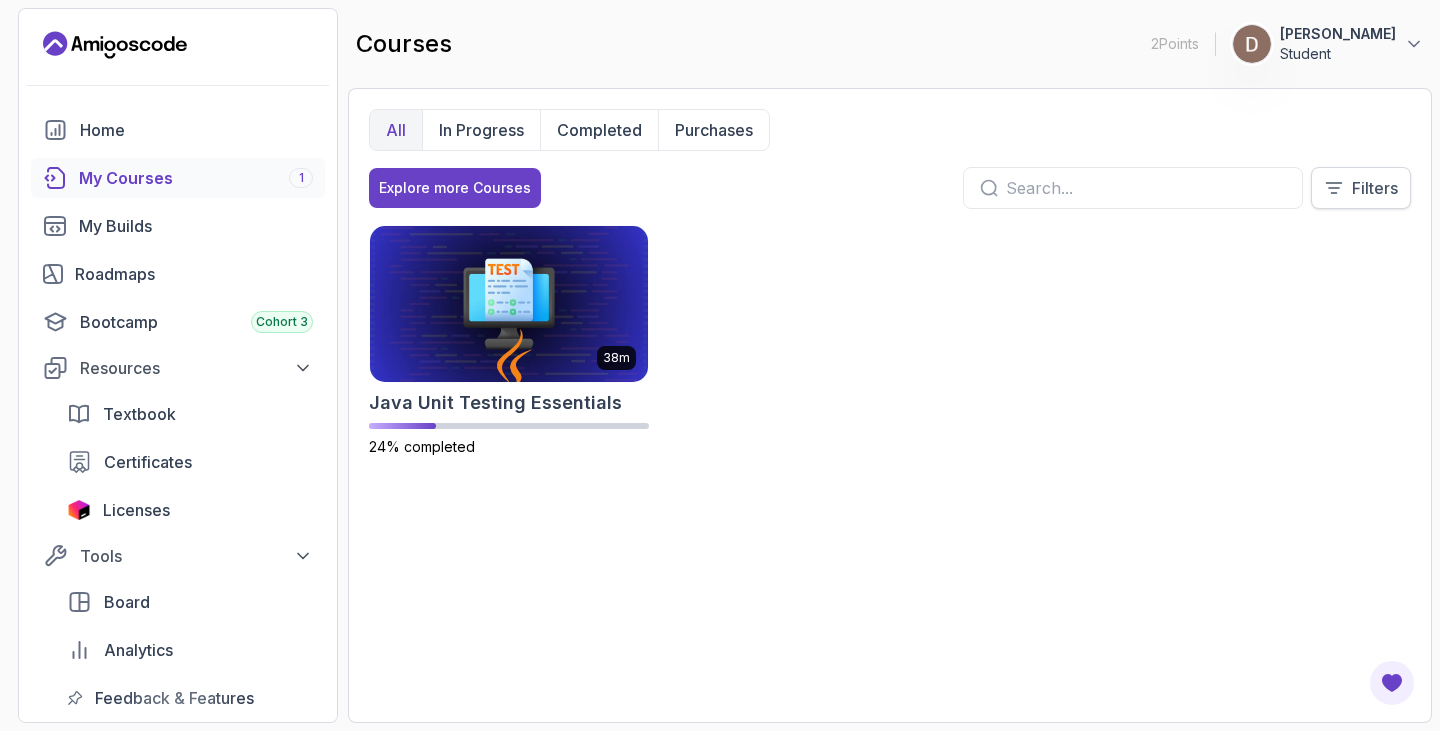 click on "Filters" at bounding box center (1375, 188) 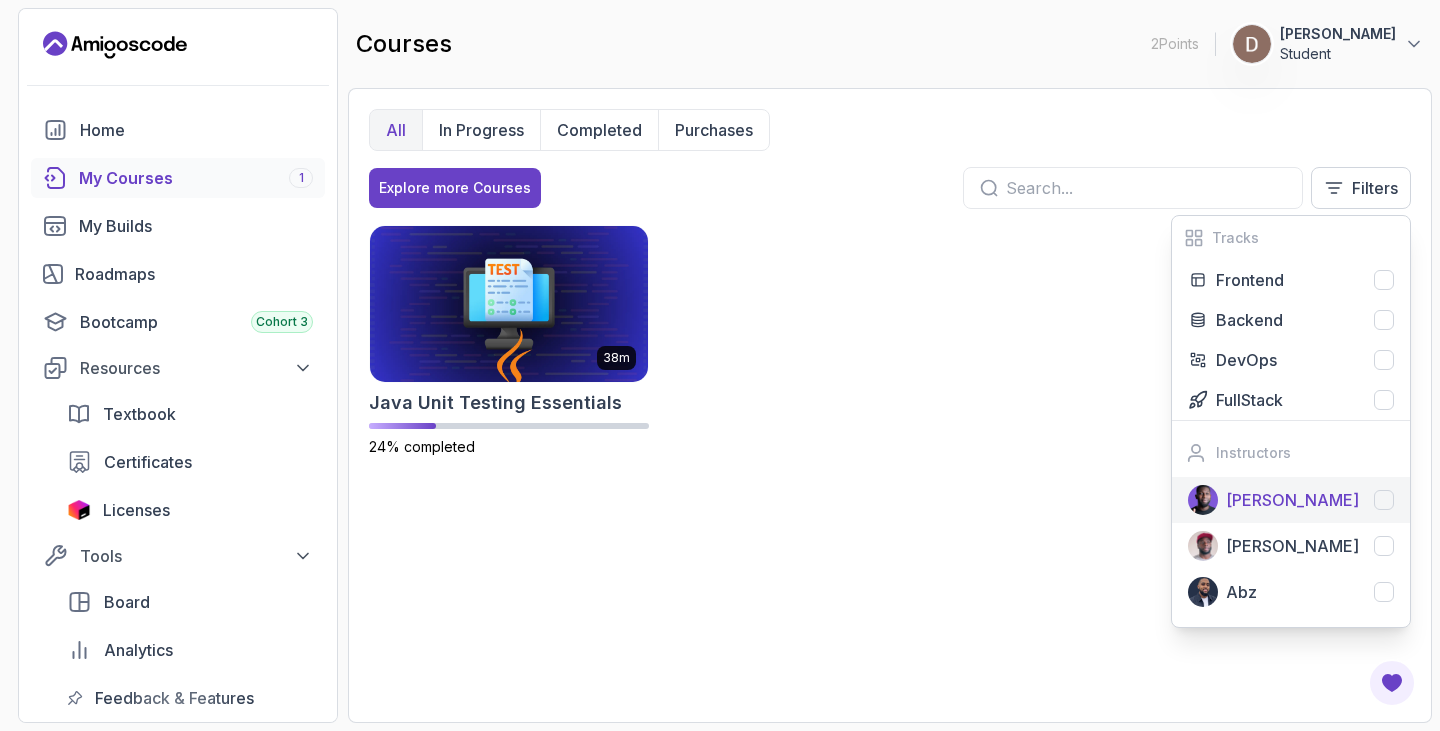 click on "[PERSON_NAME]" at bounding box center [1292, 500] 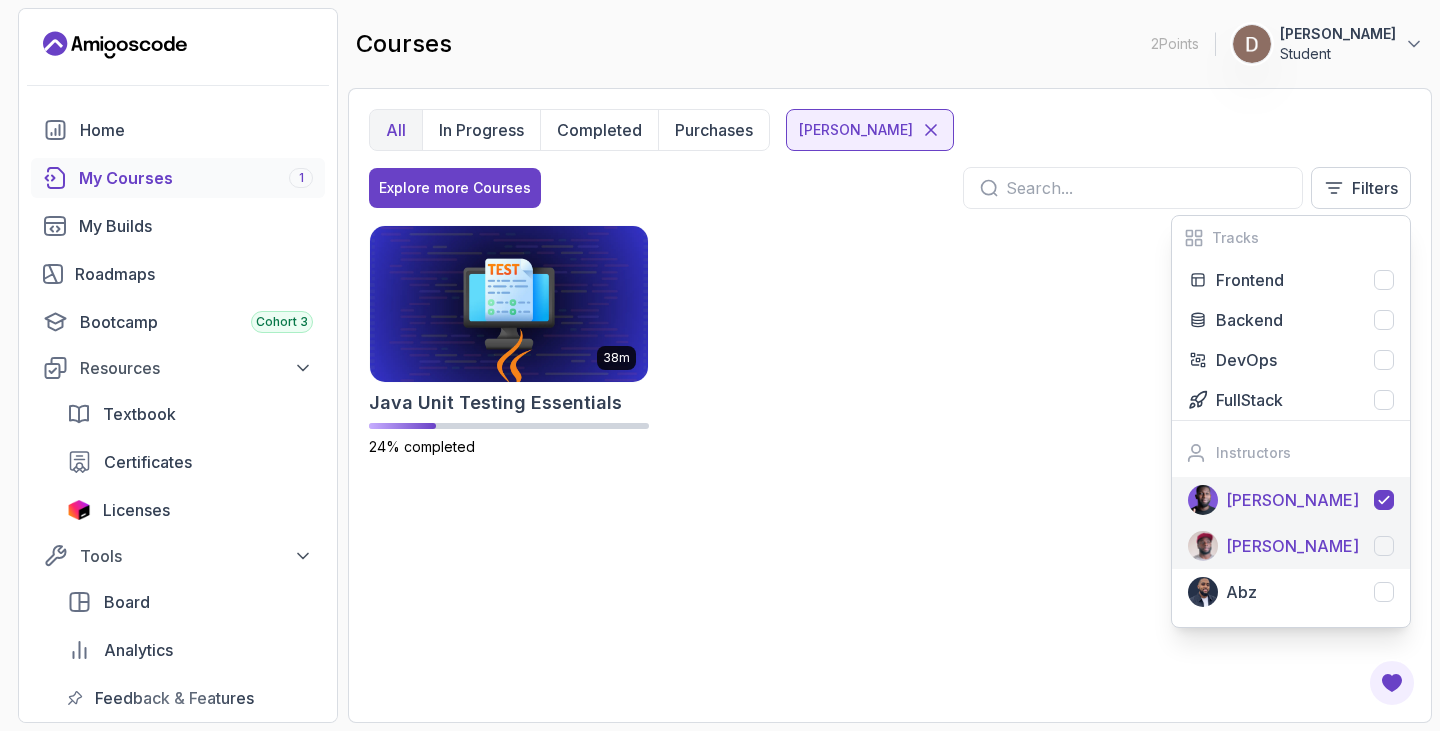 click on "[PERSON_NAME]" at bounding box center [1292, 546] 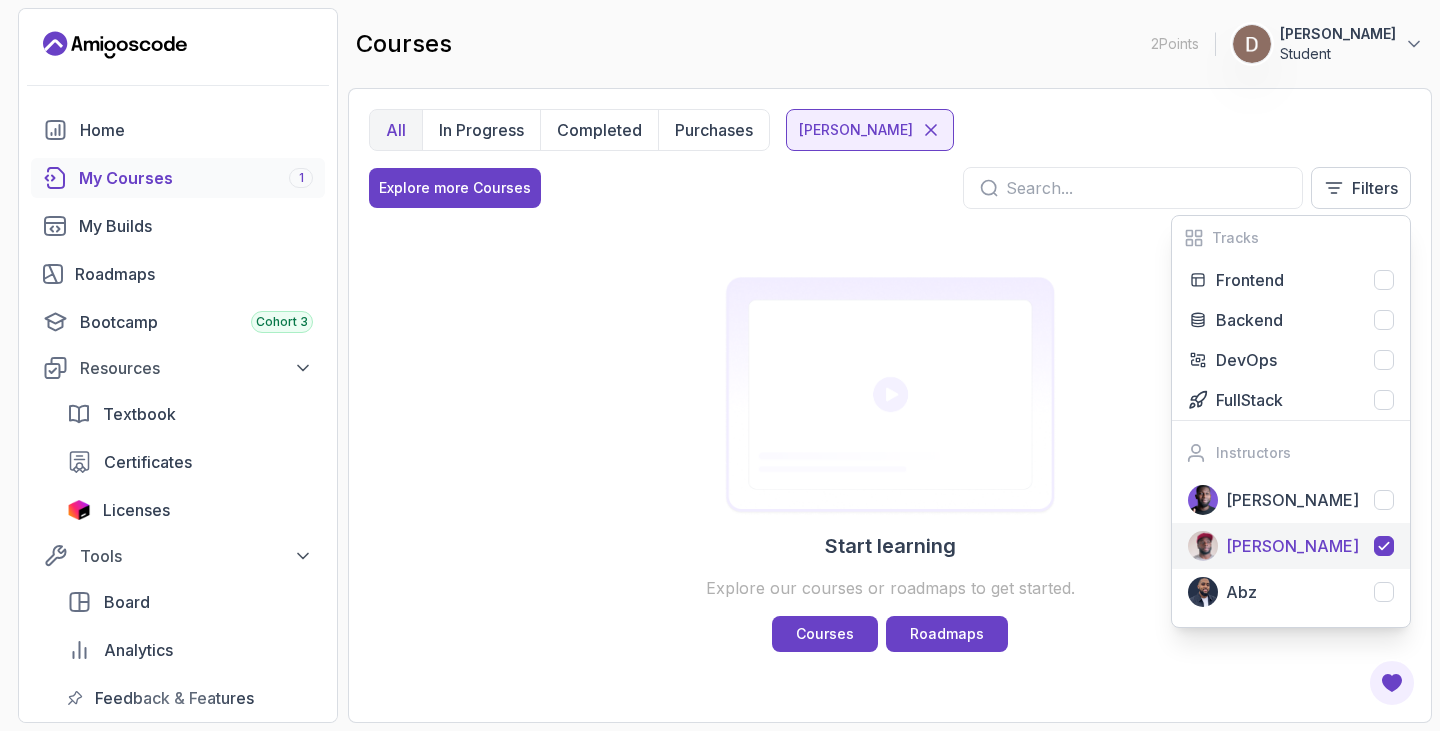 click on "[PERSON_NAME]" at bounding box center (1292, 546) 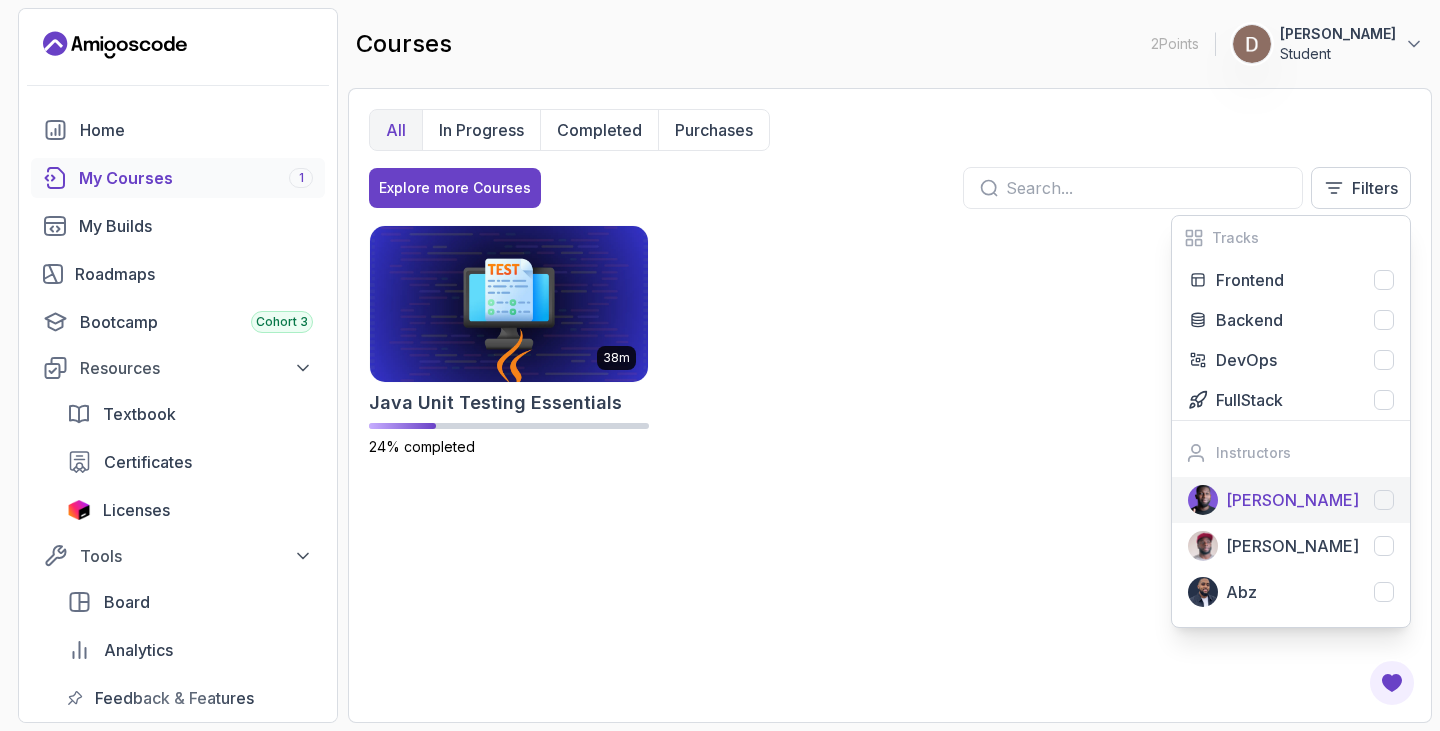 click on "[PERSON_NAME]" at bounding box center [1292, 500] 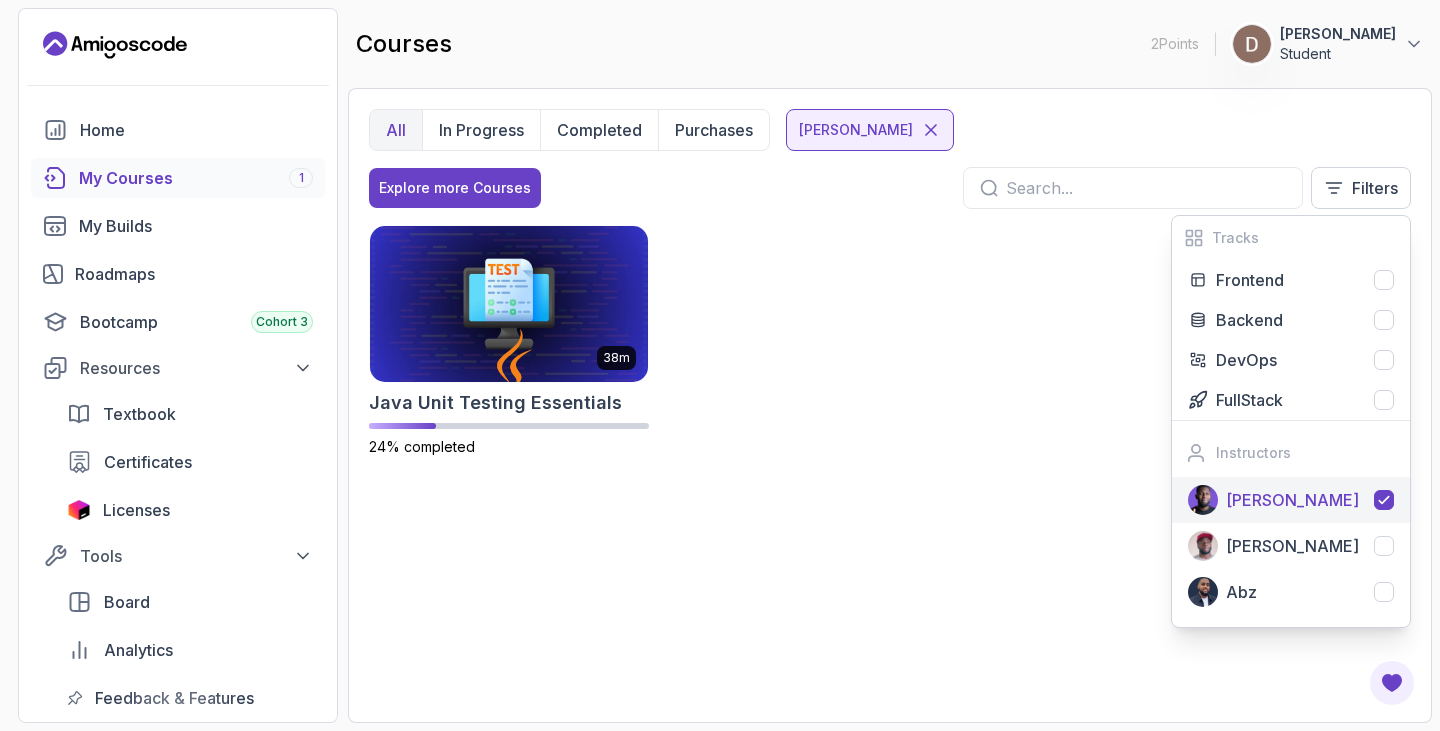click on "All In Progress Completed Purchases [PERSON_NAME] Explore more Courses Filters Tracks Frontend Backend DevOps FullStack Instructors [PERSON_NAME] [PERSON_NAME]" at bounding box center [890, 167] 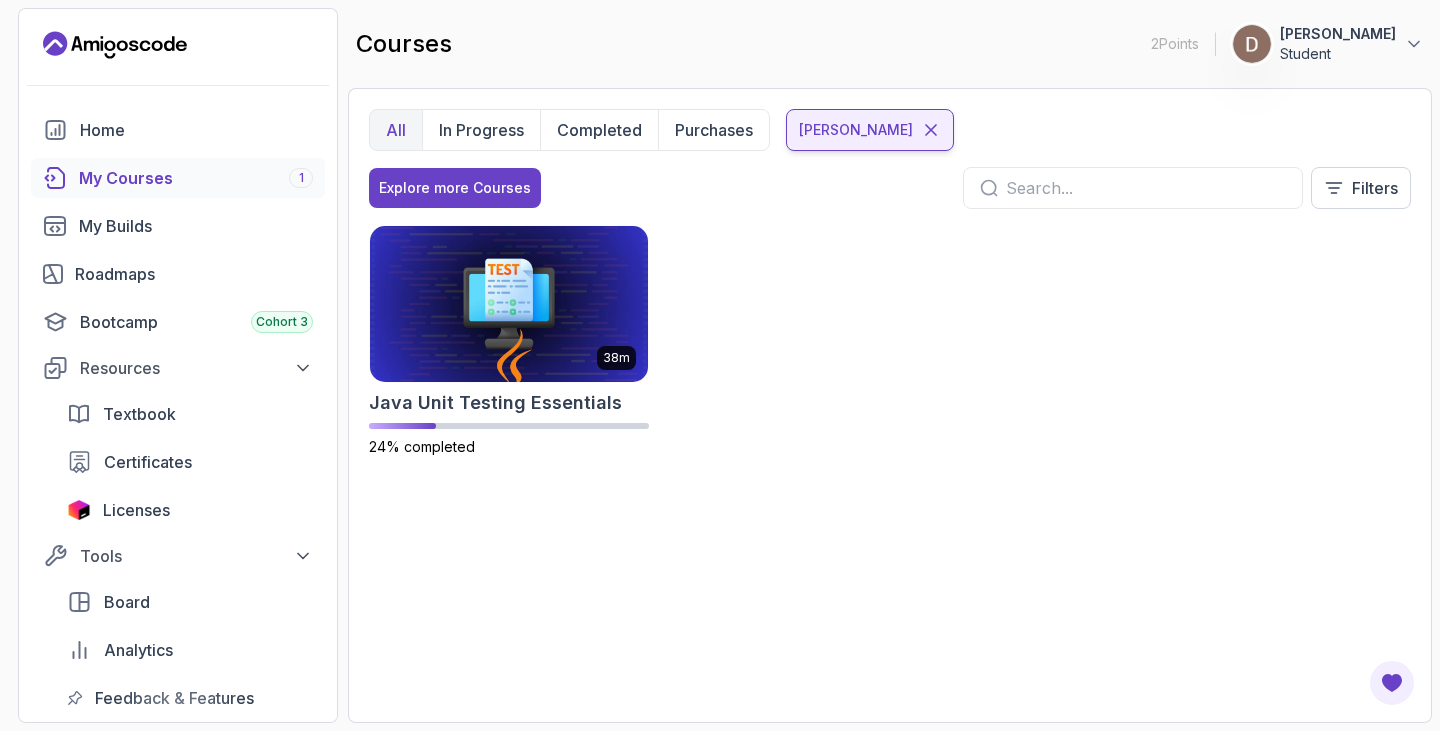 click 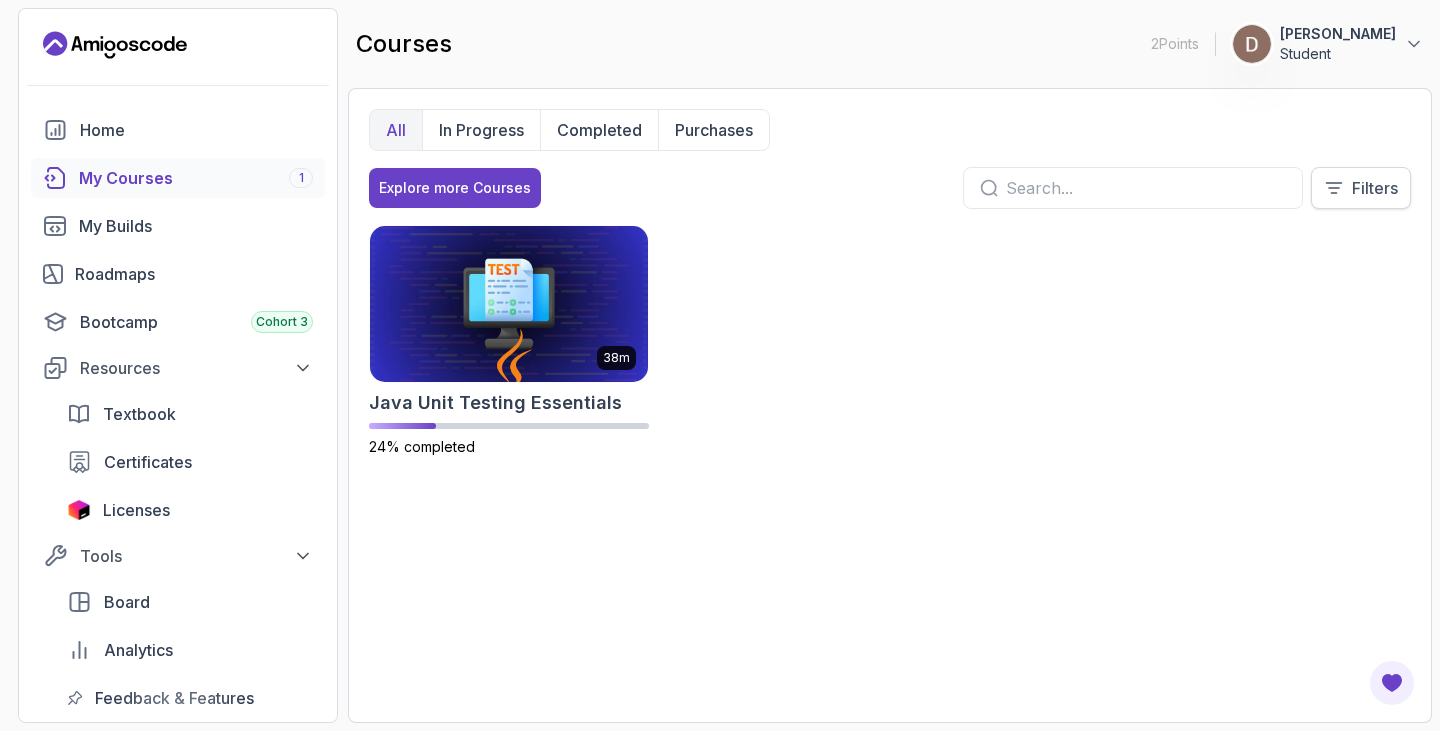 click on "Filters" at bounding box center (1375, 188) 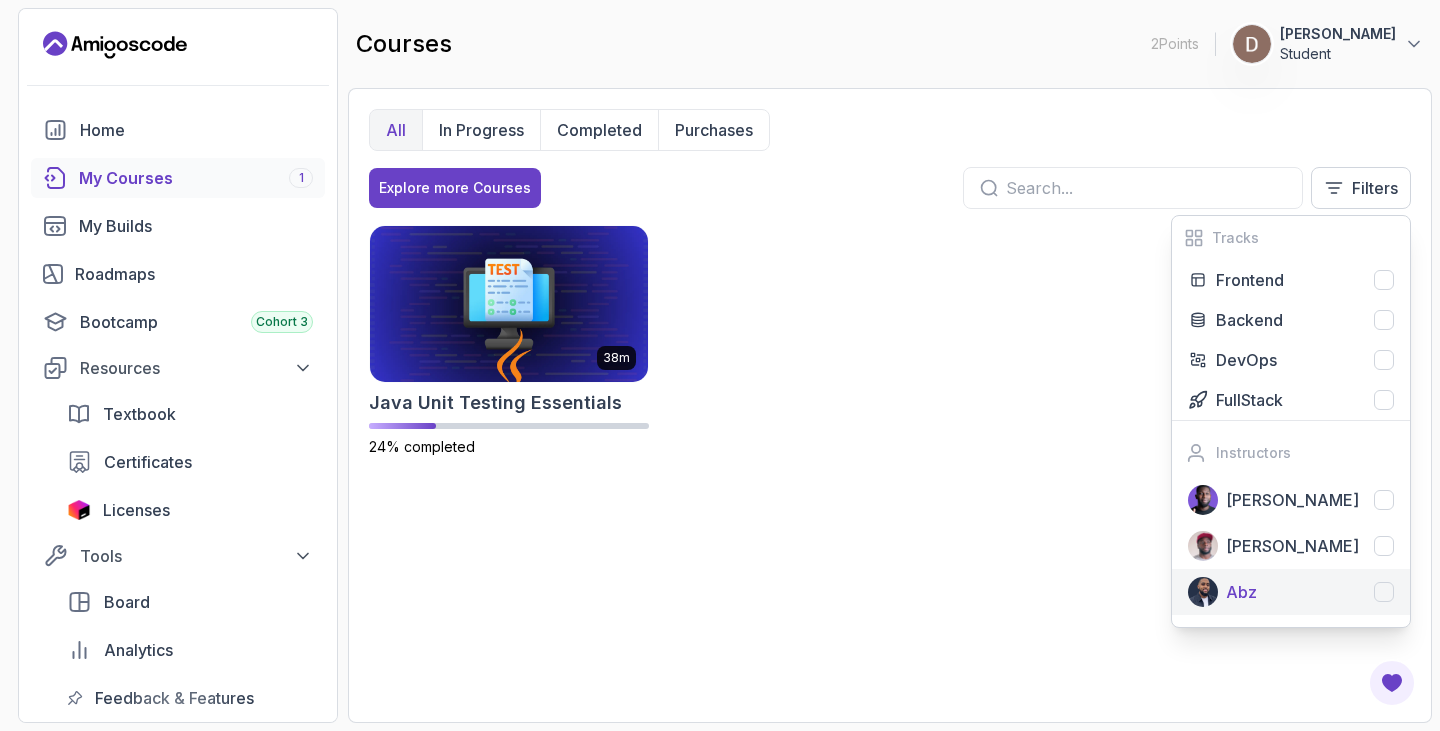 click on "Abz" at bounding box center (1310, 592) 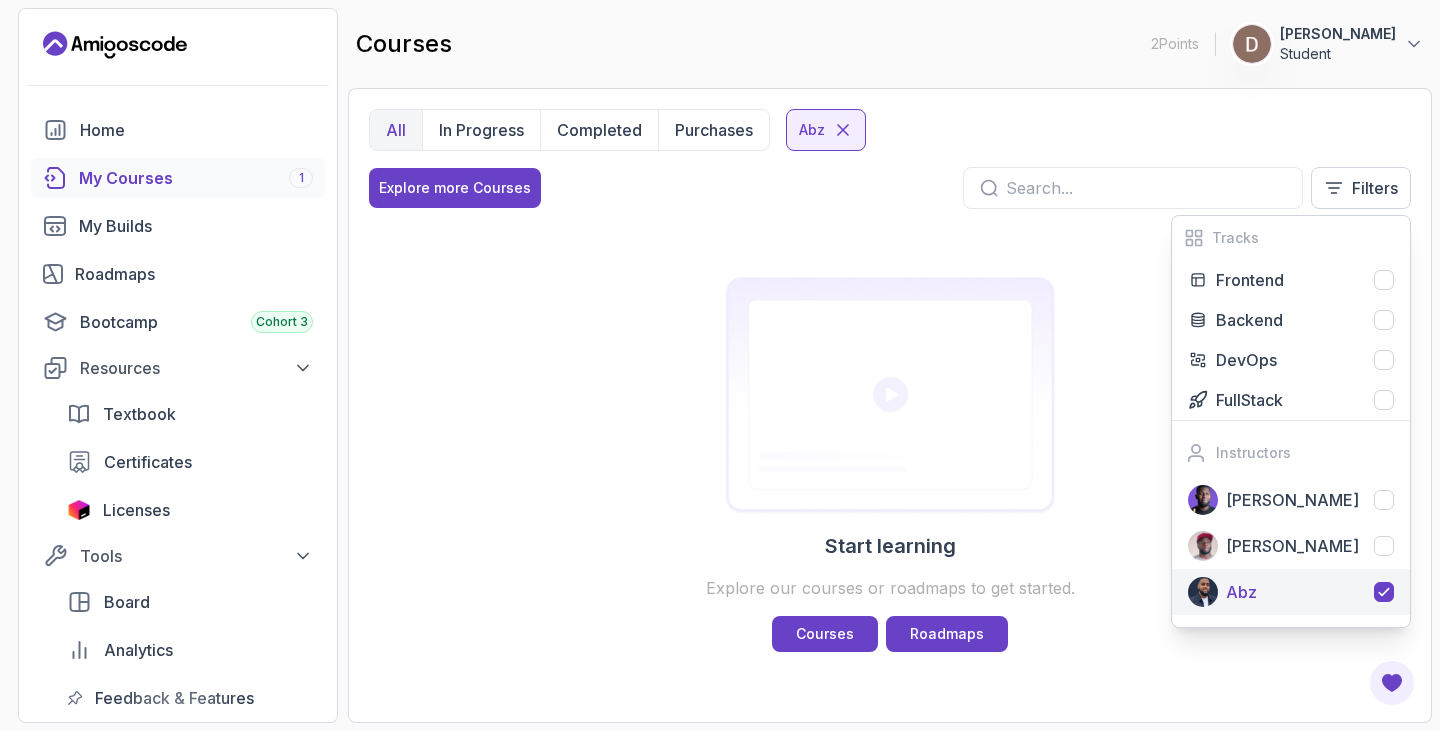 click on "Abz" at bounding box center (1310, 592) 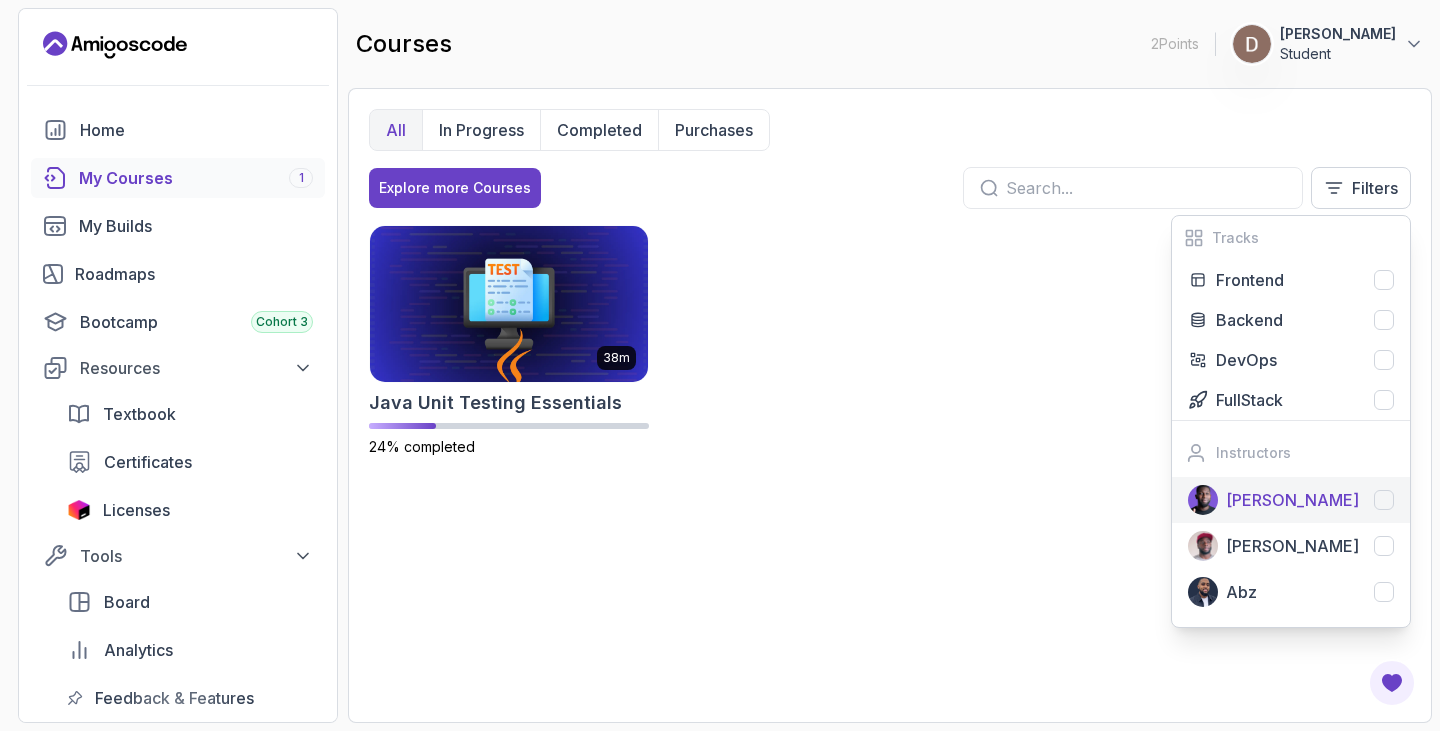 click on "[PERSON_NAME]" at bounding box center [1292, 500] 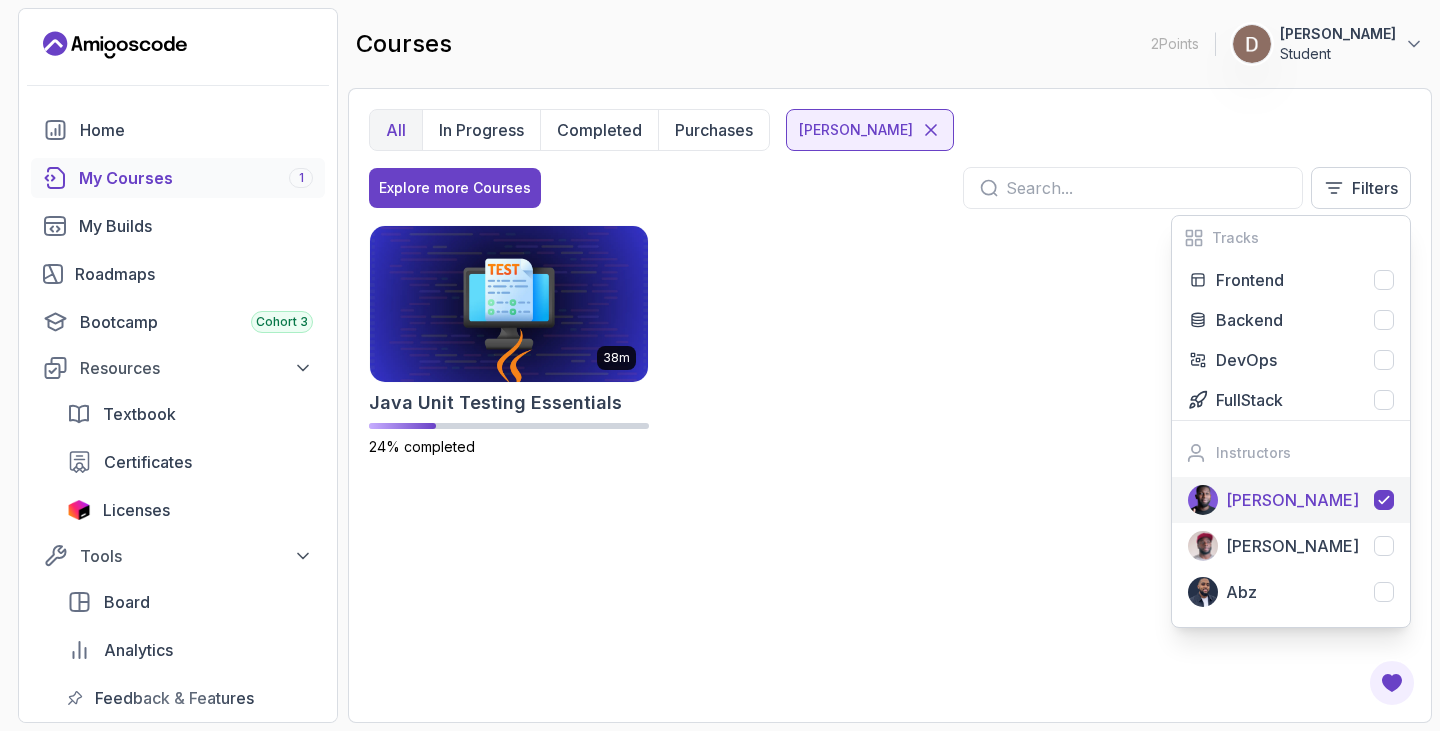 click on "[PERSON_NAME]" at bounding box center (1292, 500) 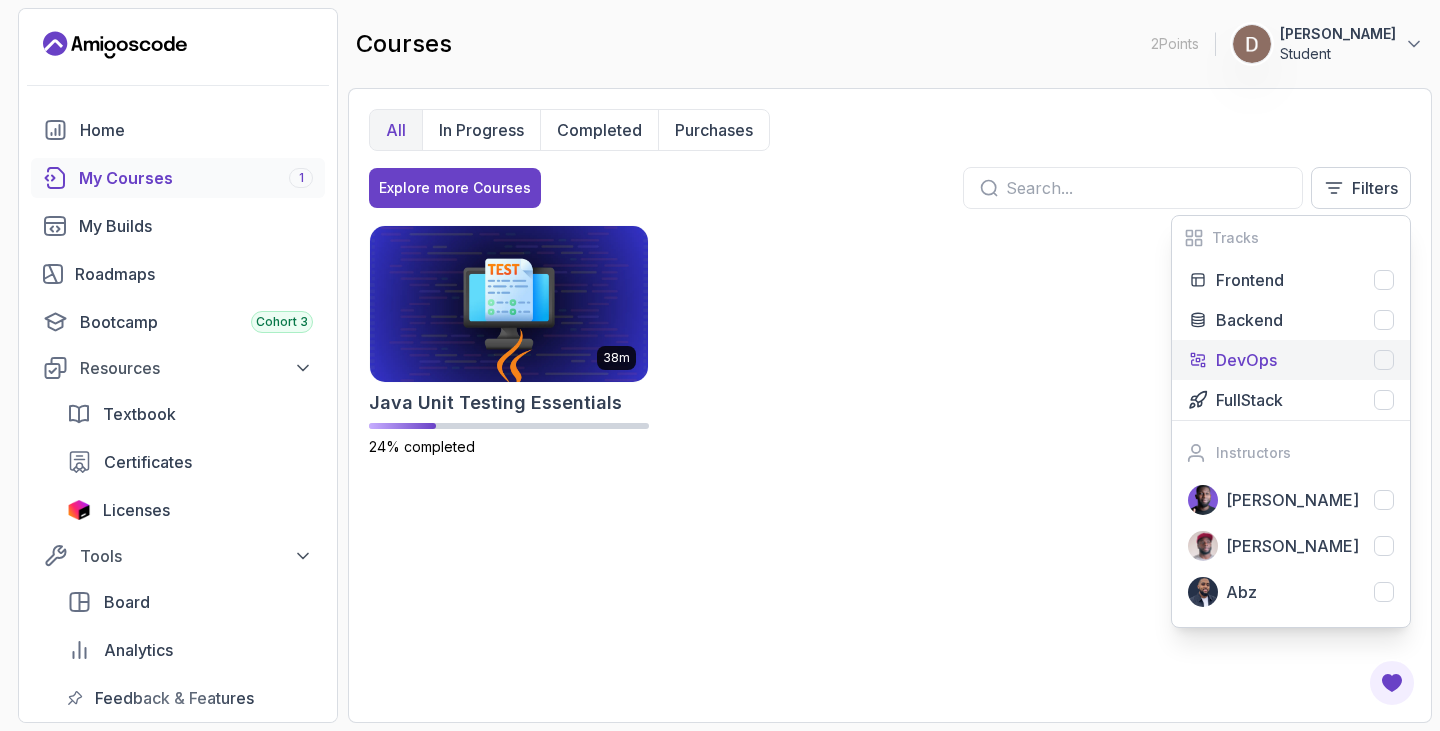 click on "DevOps" at bounding box center [1246, 360] 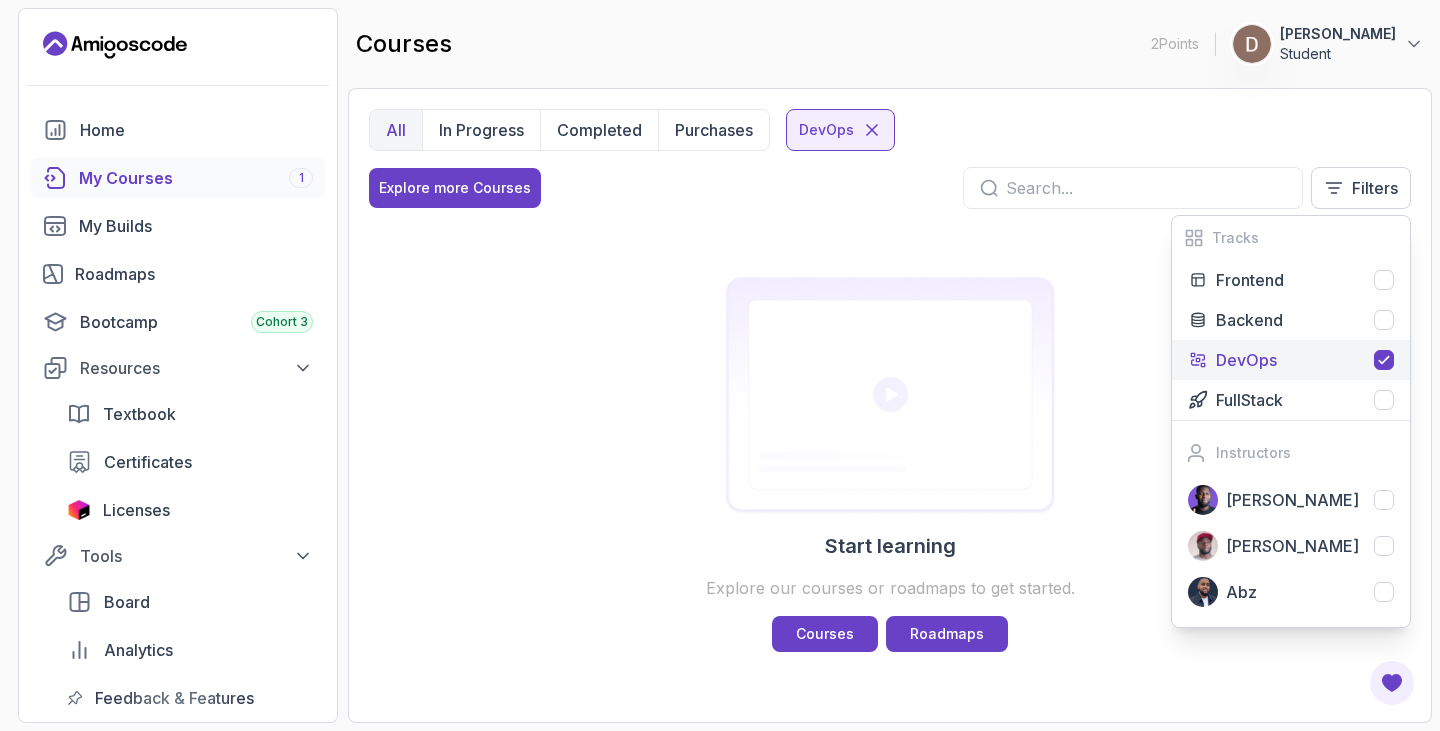click on "DevOps" at bounding box center [1246, 360] 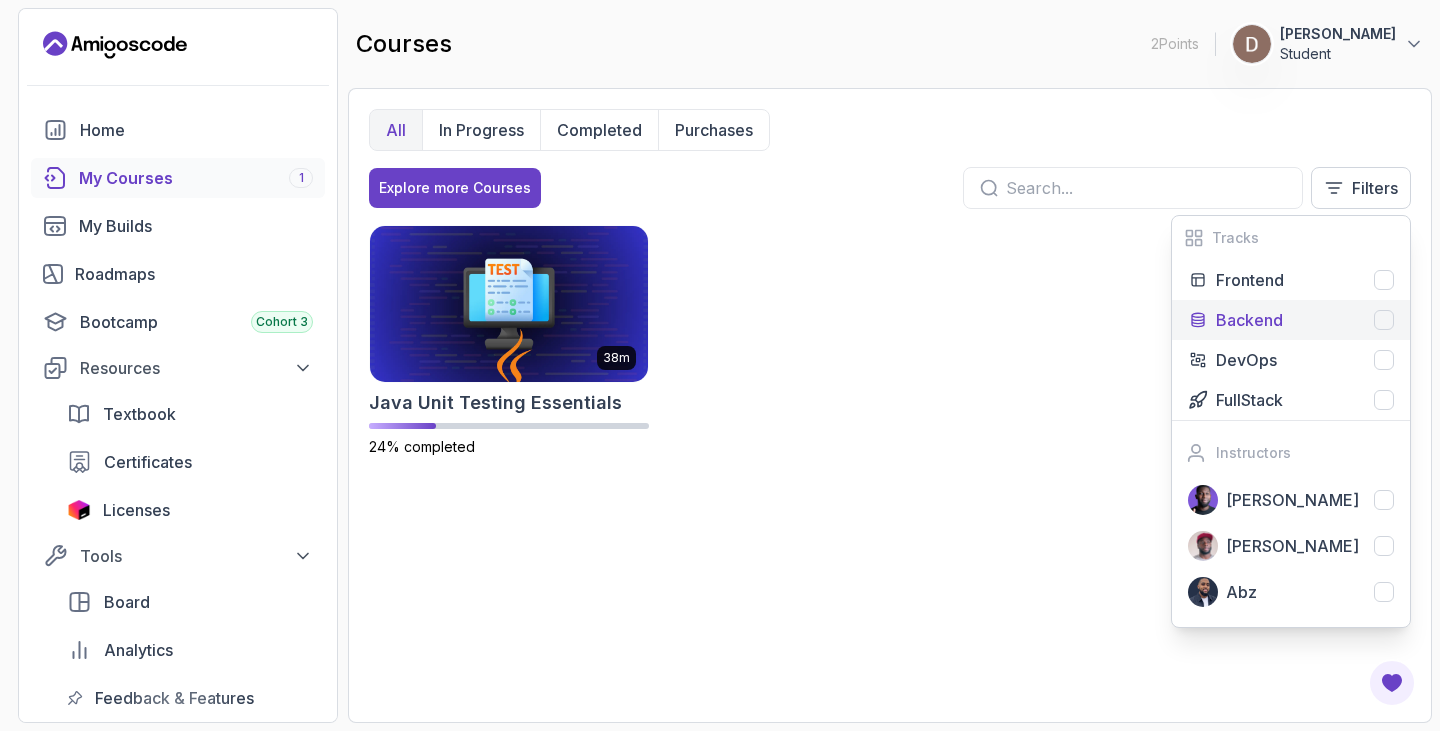 click on "Backend" at bounding box center (1249, 320) 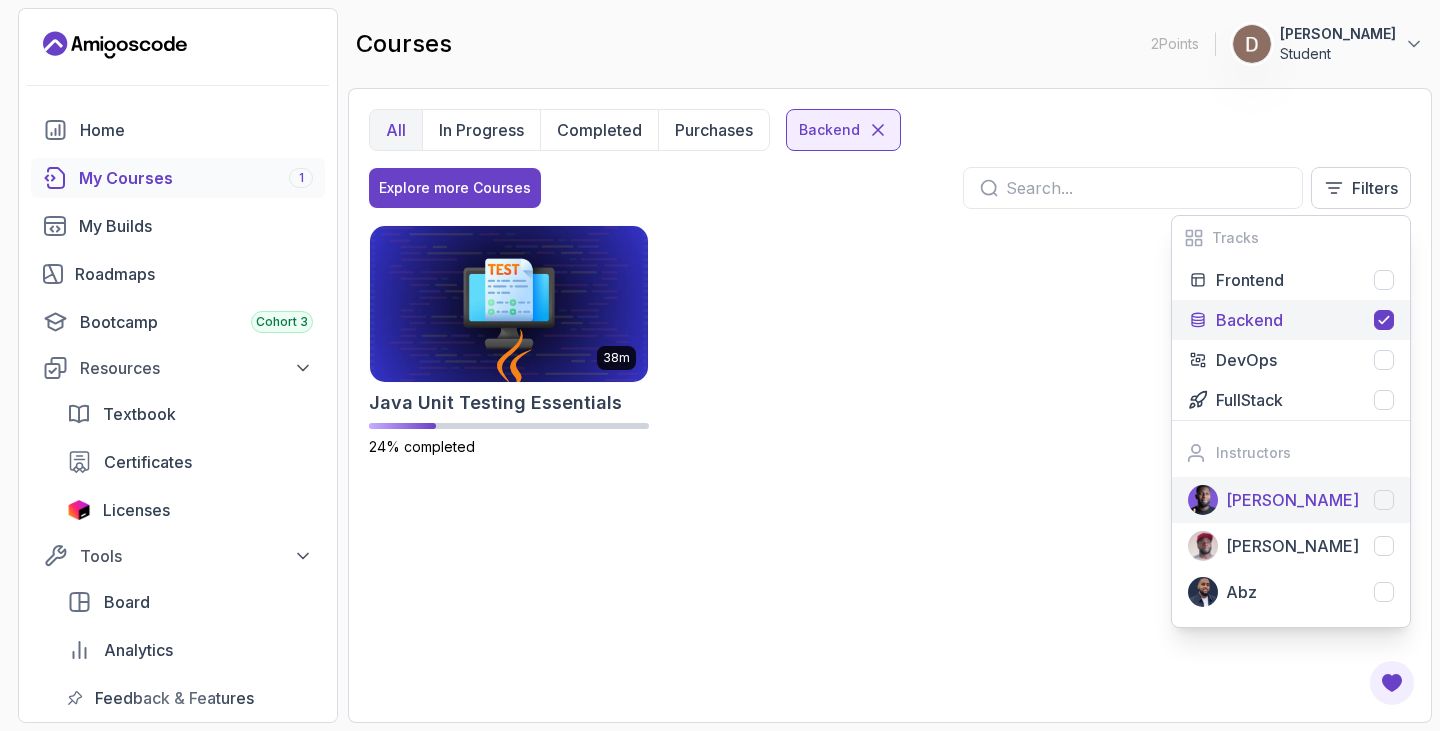 click on "[PERSON_NAME]" at bounding box center (1292, 500) 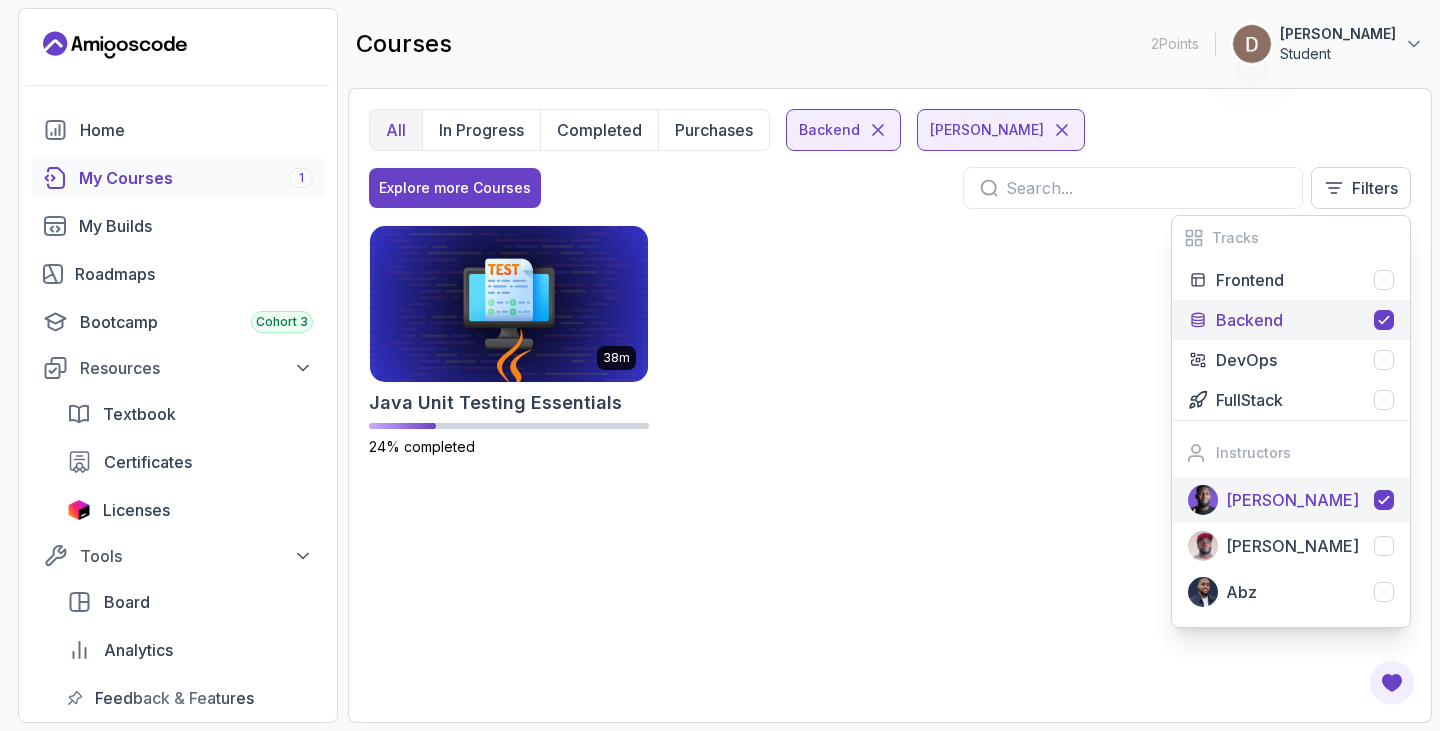 click on "[PERSON_NAME]" at bounding box center [1292, 500] 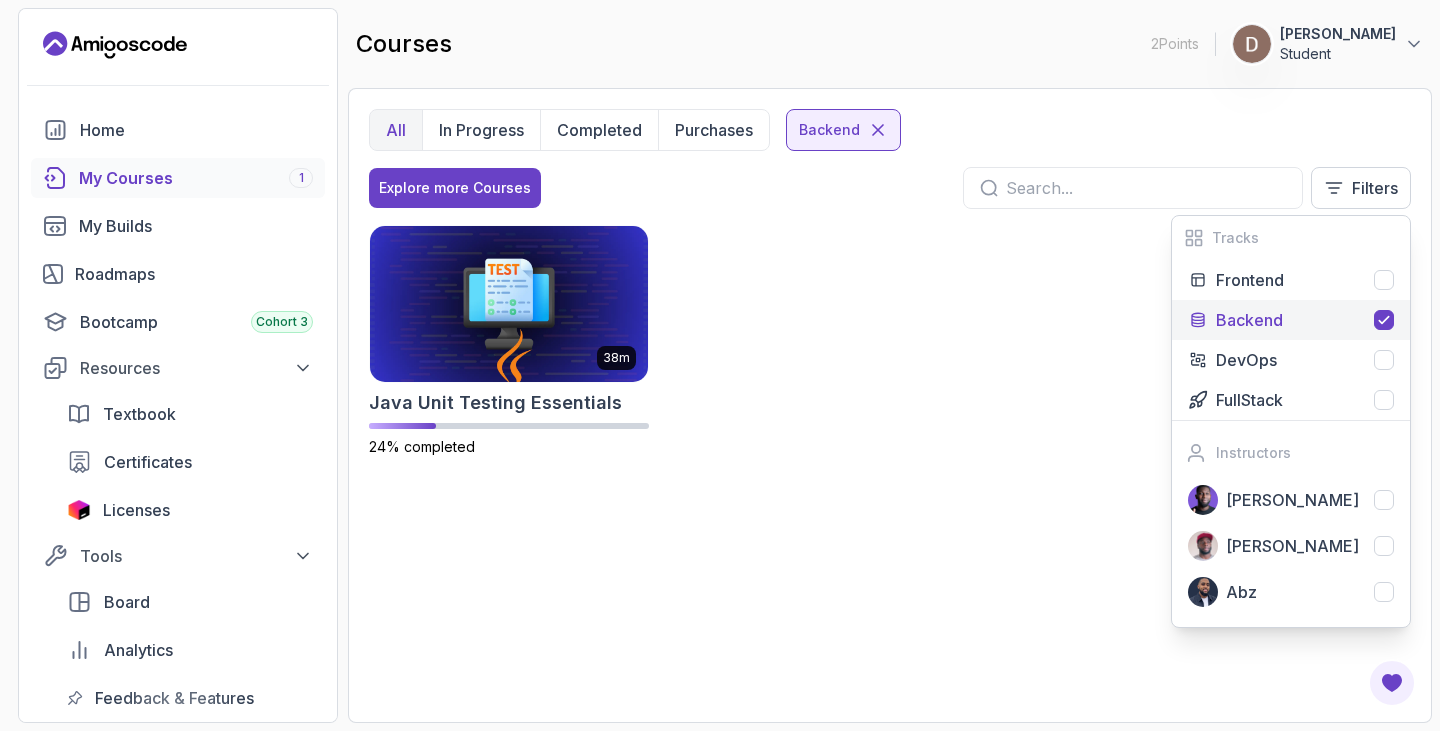 click on "Backend" at bounding box center [1249, 320] 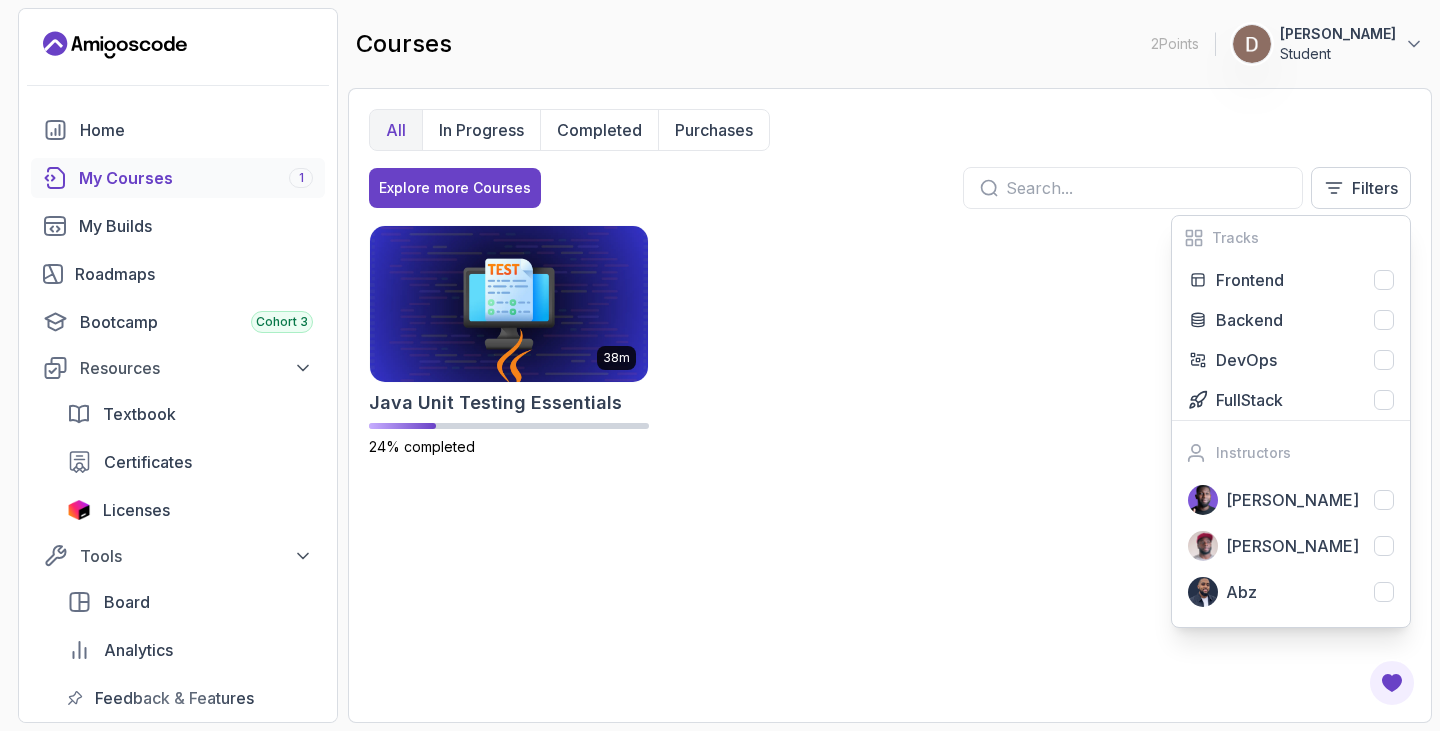 click on "38m Java Unit Testing Essentials 24% completed" at bounding box center (890, 353) 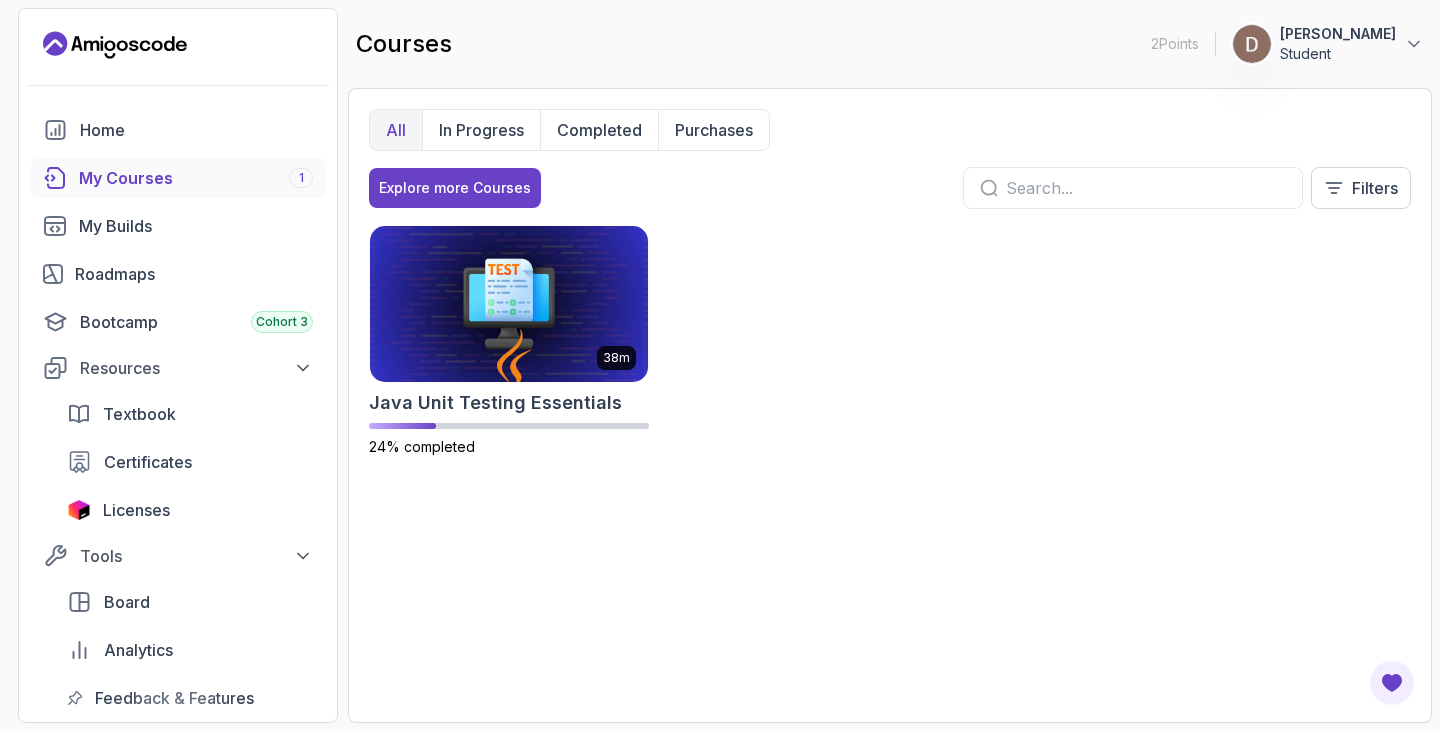 click on "38m Java Unit Testing Essentials 24% completed" at bounding box center (890, 353) 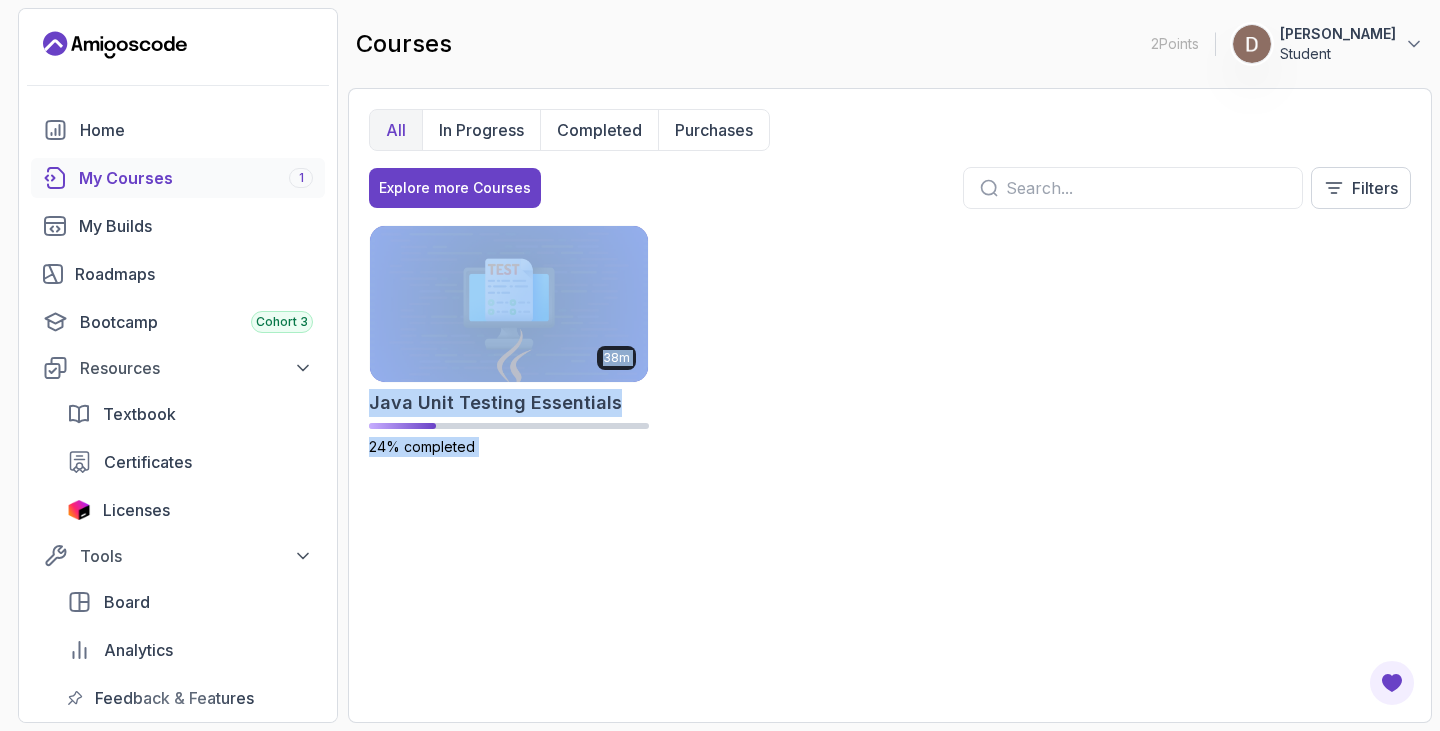 drag, startPoint x: 1131, startPoint y: 370, endPoint x: 1130, endPoint y: 458, distance: 88.005684 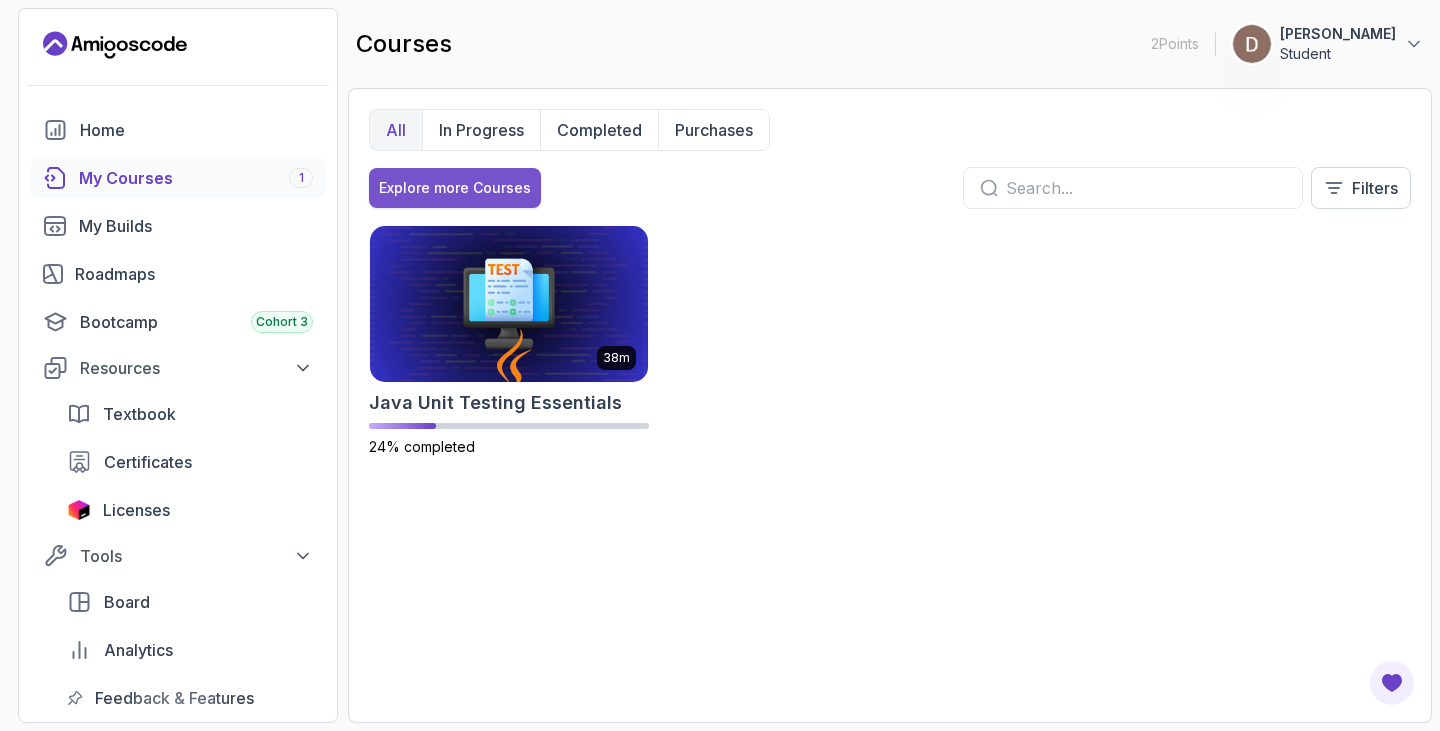 click on "Explore more Courses" at bounding box center (455, 188) 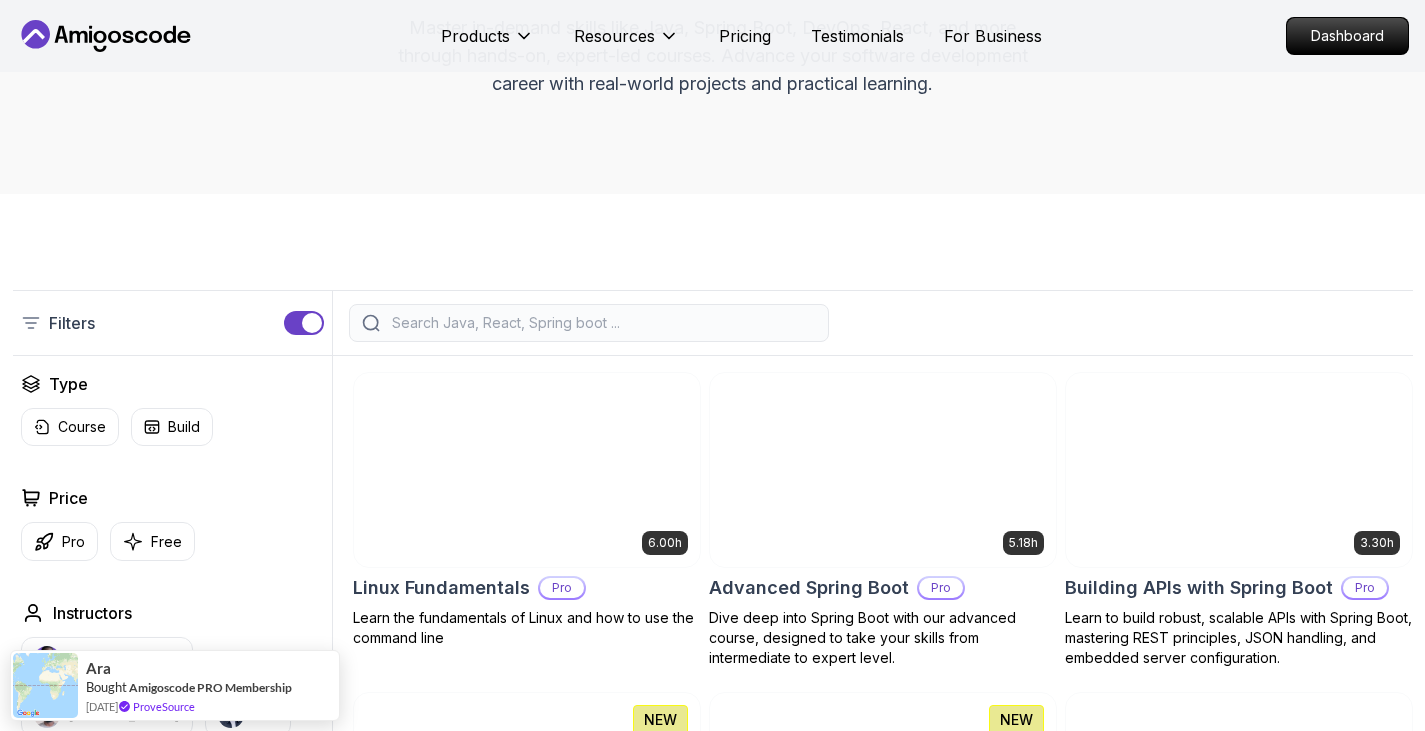scroll, scrollTop: 260, scrollLeft: 0, axis: vertical 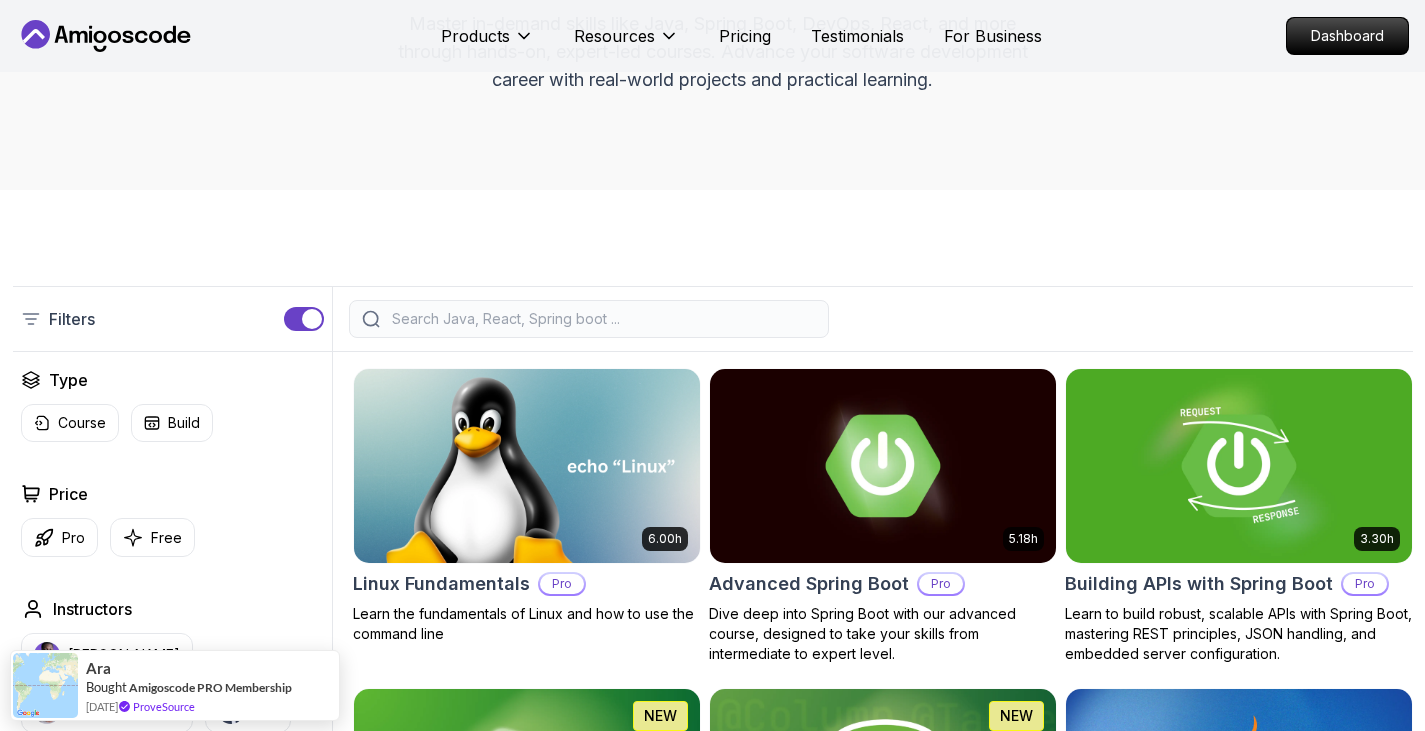 click on "Filters" at bounding box center (72, 319) 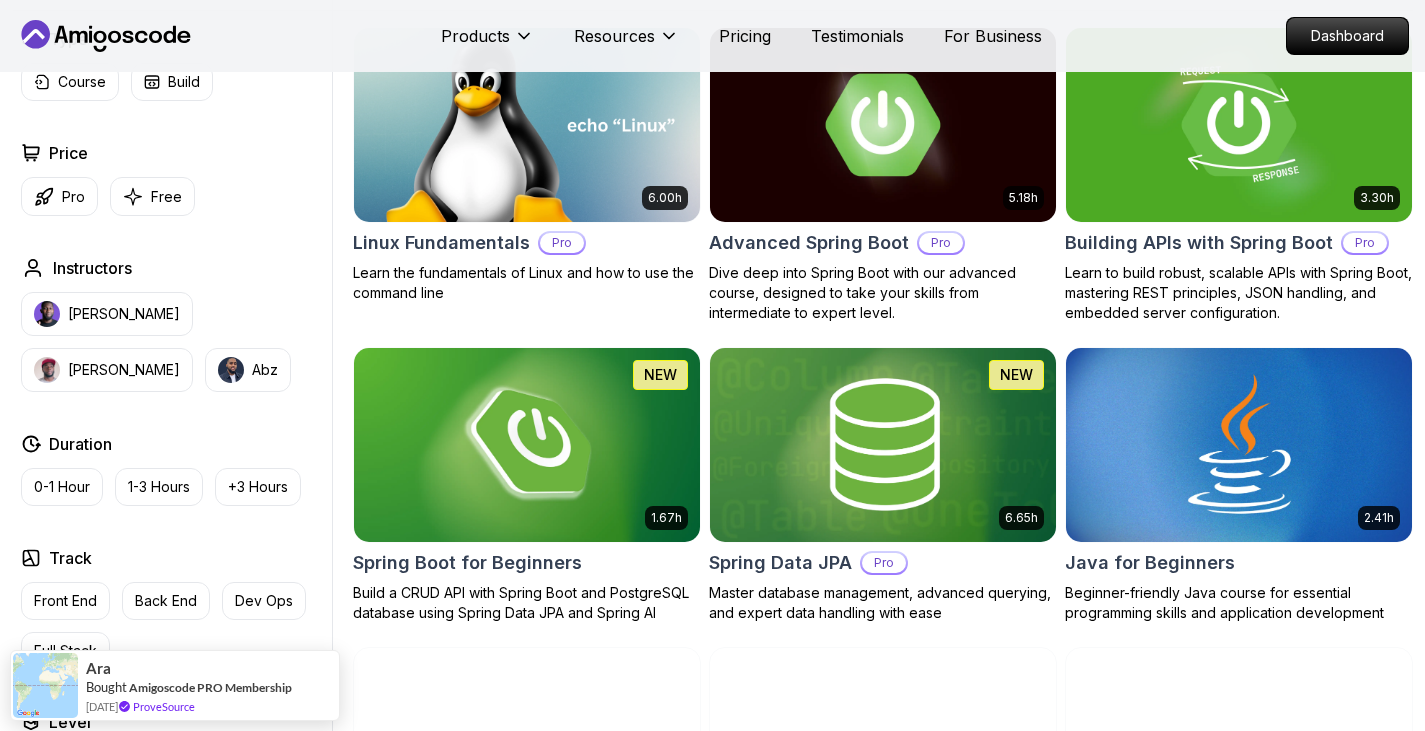 scroll, scrollTop: 449, scrollLeft: 0, axis: vertical 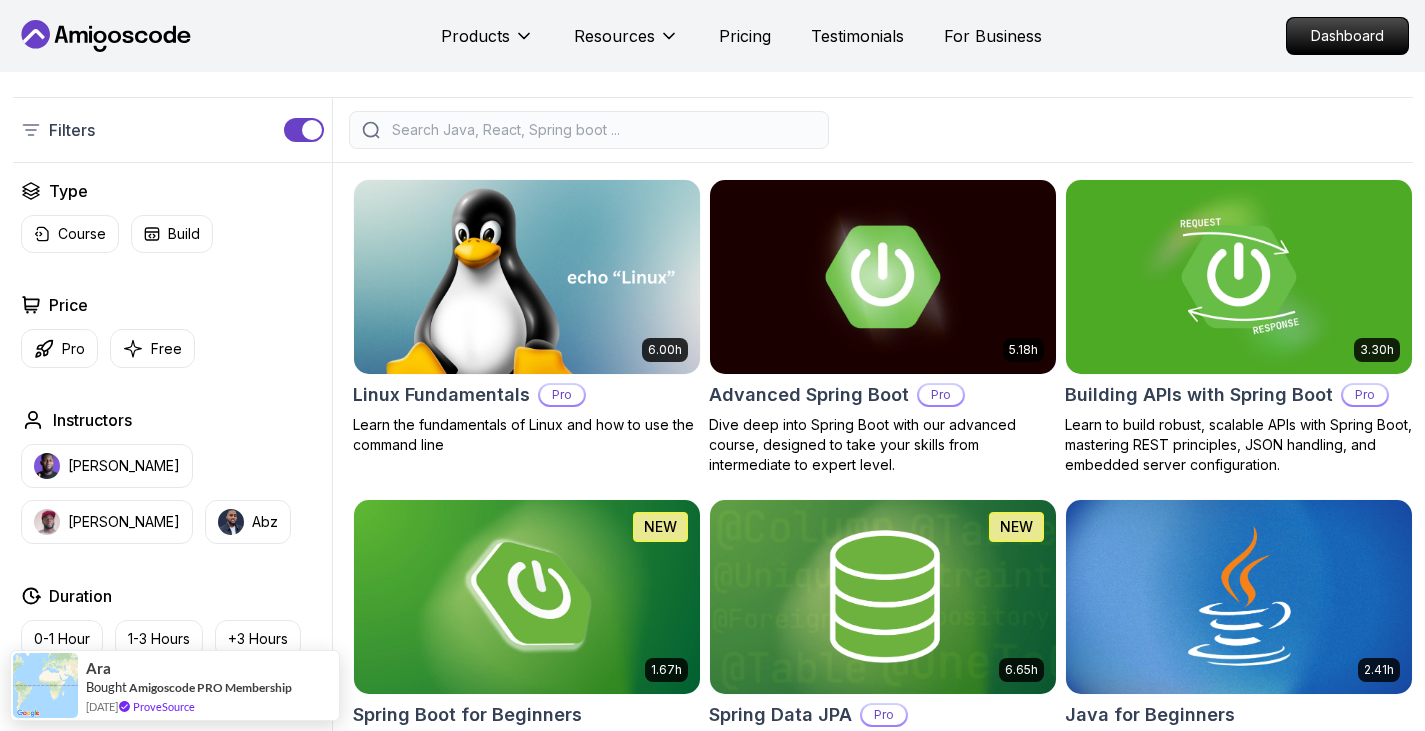 click at bounding box center [589, 130] 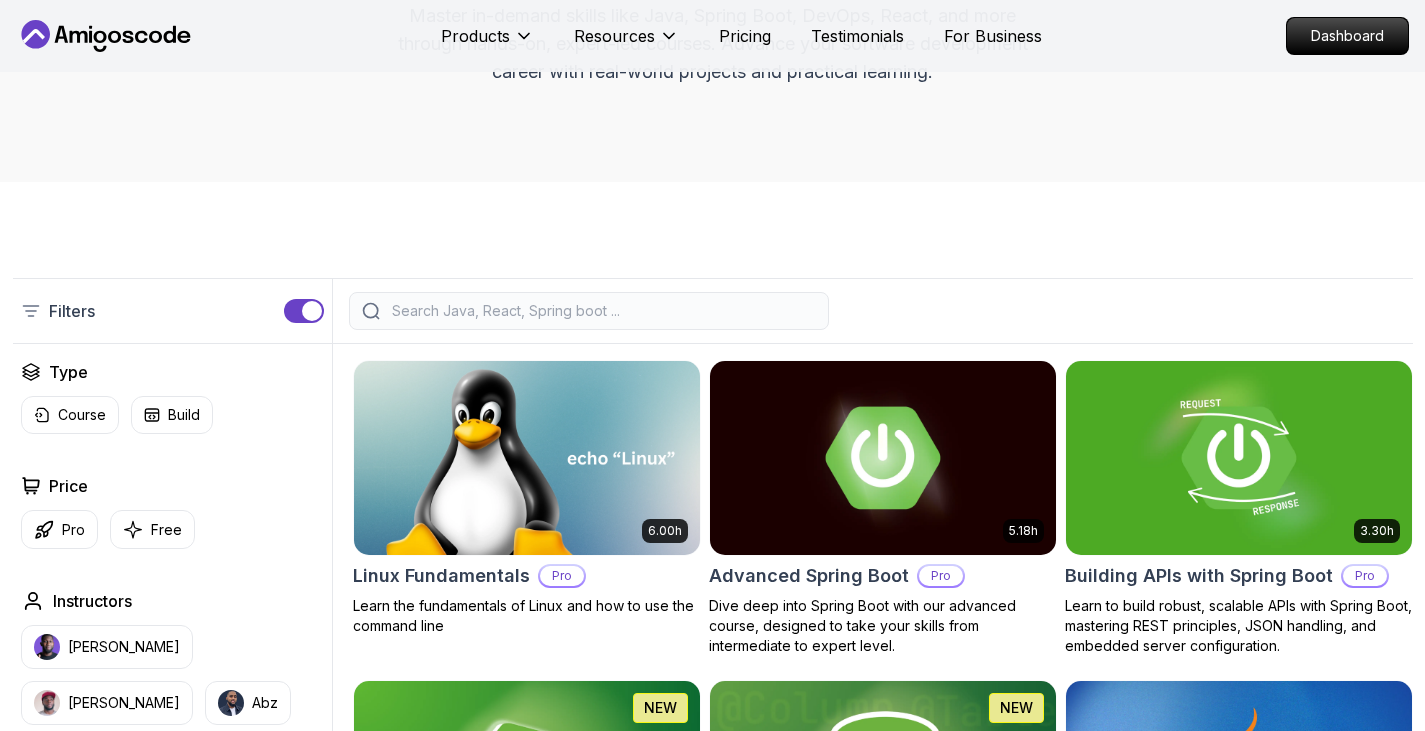 scroll, scrollTop: 238, scrollLeft: 0, axis: vertical 